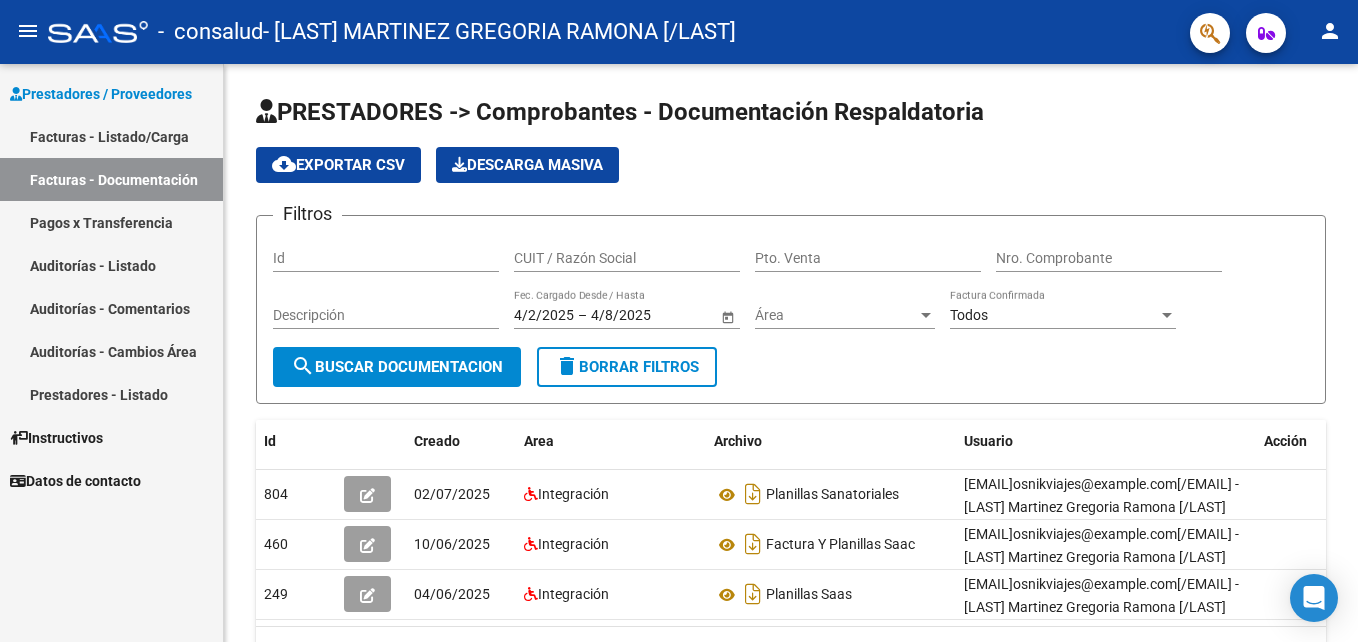 scroll, scrollTop: 0, scrollLeft: 0, axis: both 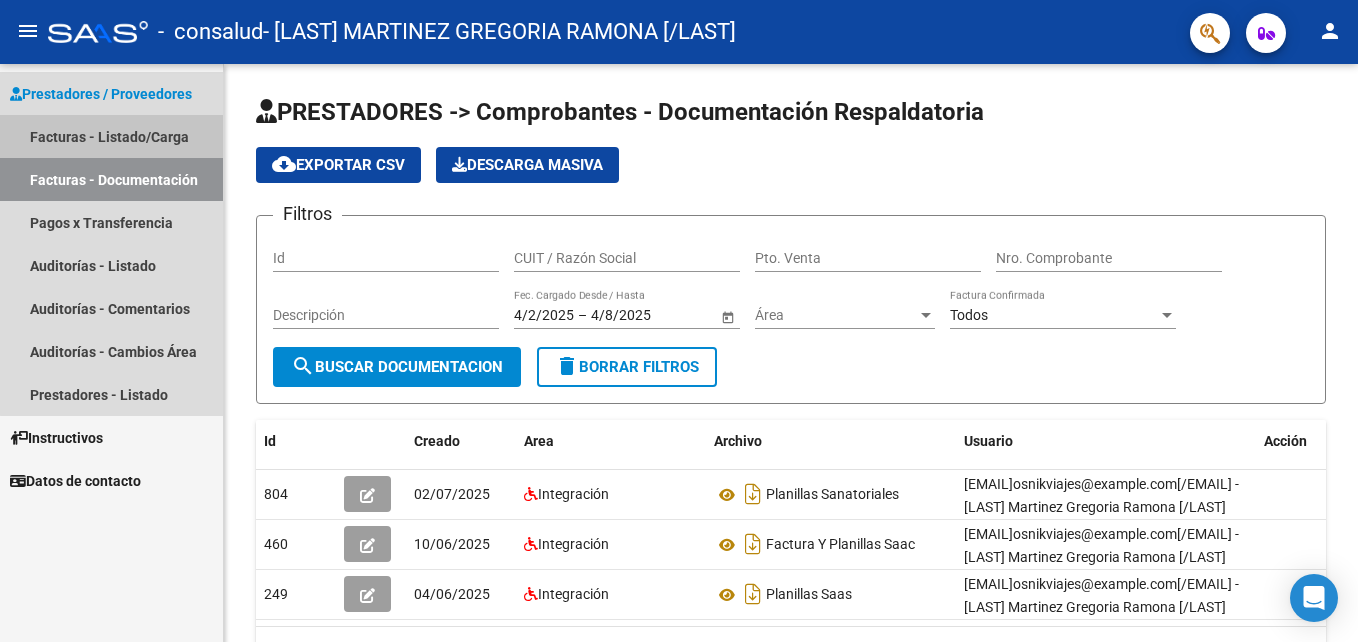 click on "Facturas - Listado/Carga" at bounding box center (111, 136) 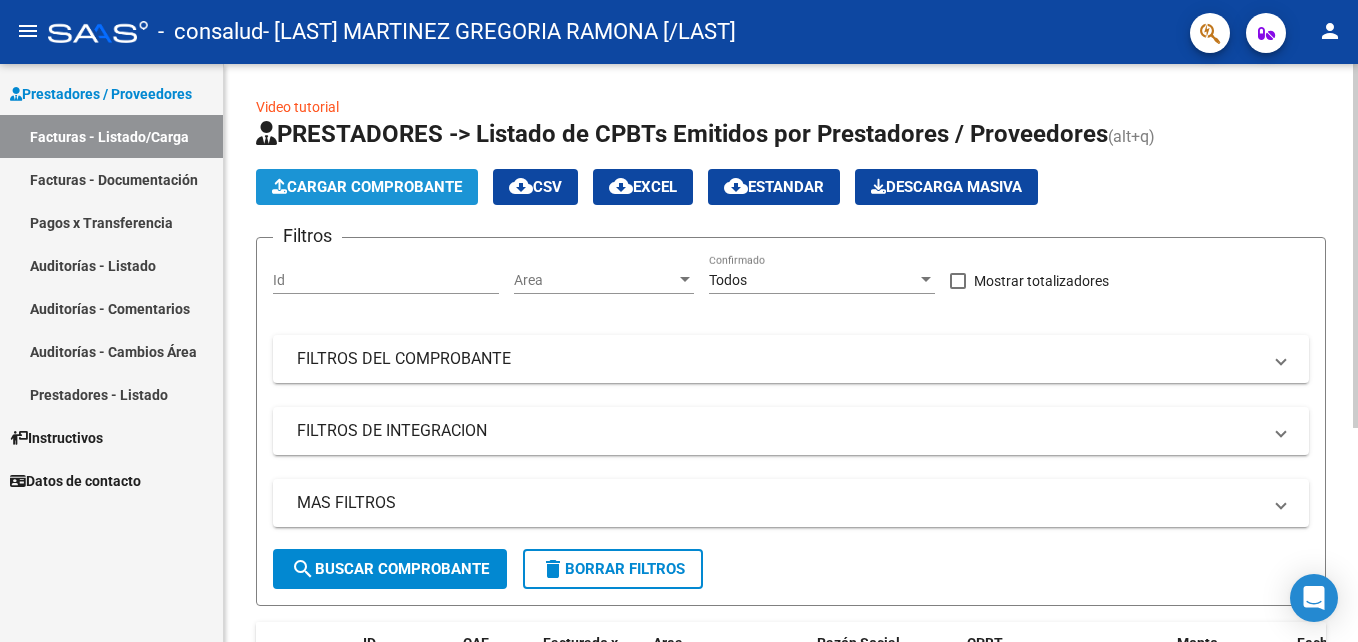 click on "Cargar Comprobante" 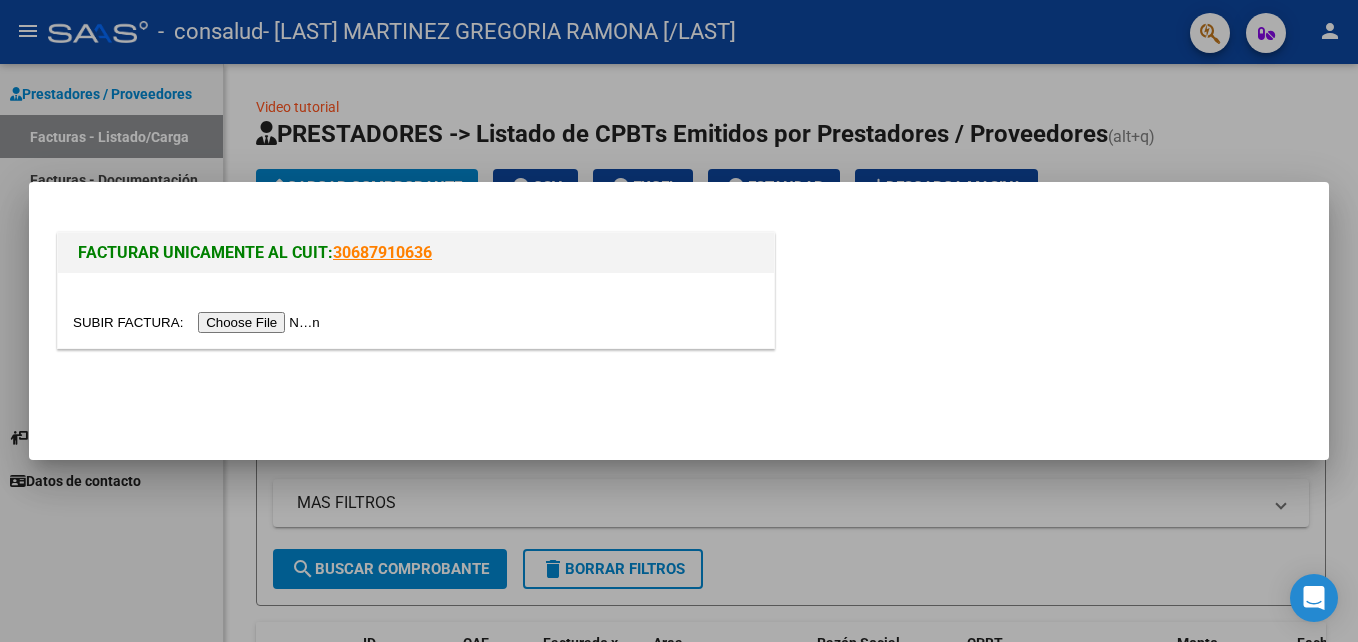 click at bounding box center [199, 322] 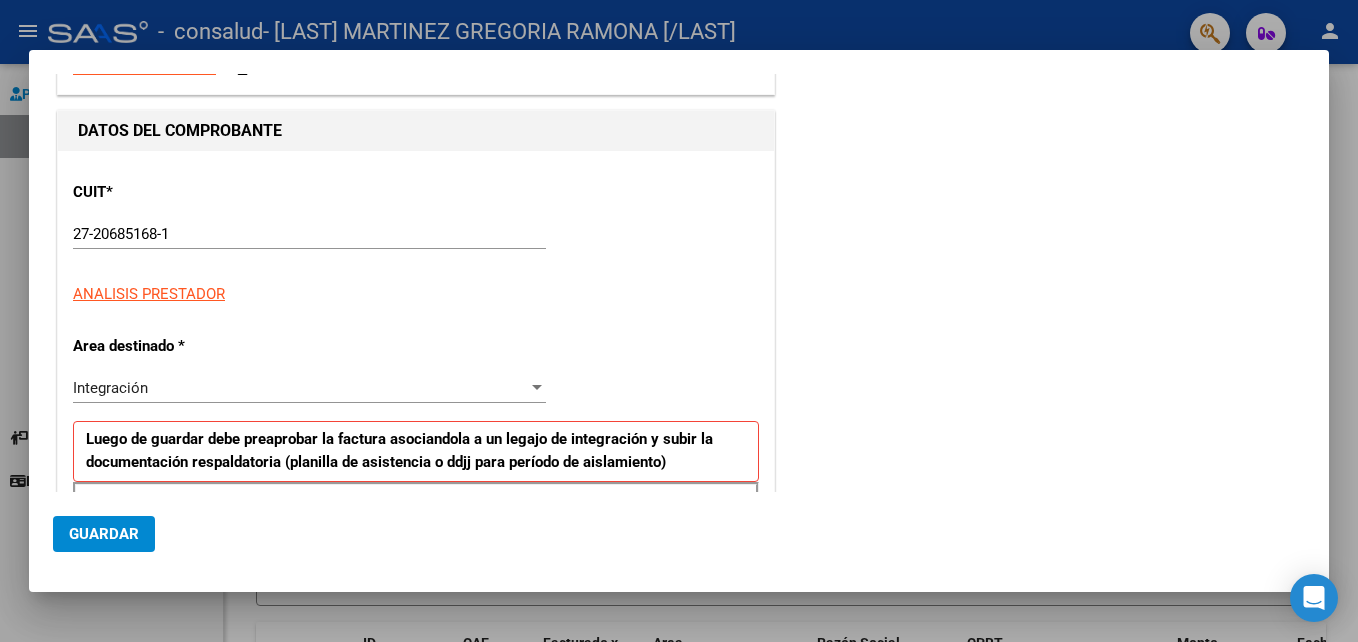scroll, scrollTop: 0, scrollLeft: 0, axis: both 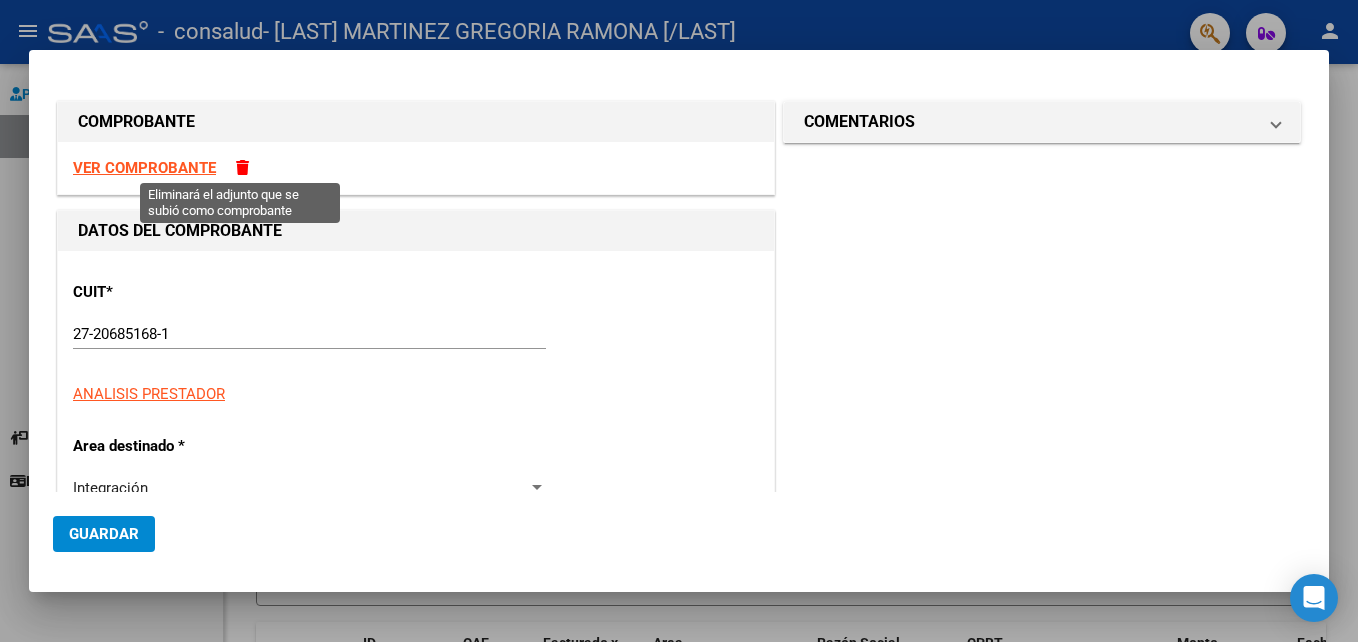 click at bounding box center (242, 167) 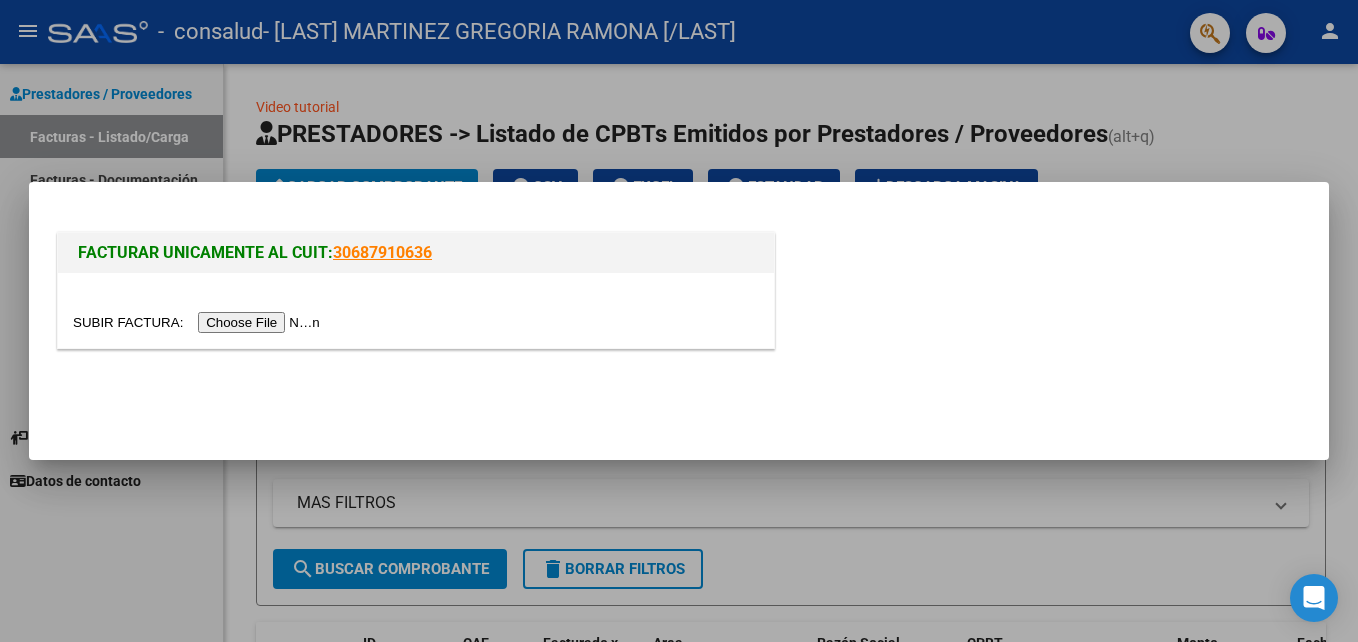 click at bounding box center [199, 322] 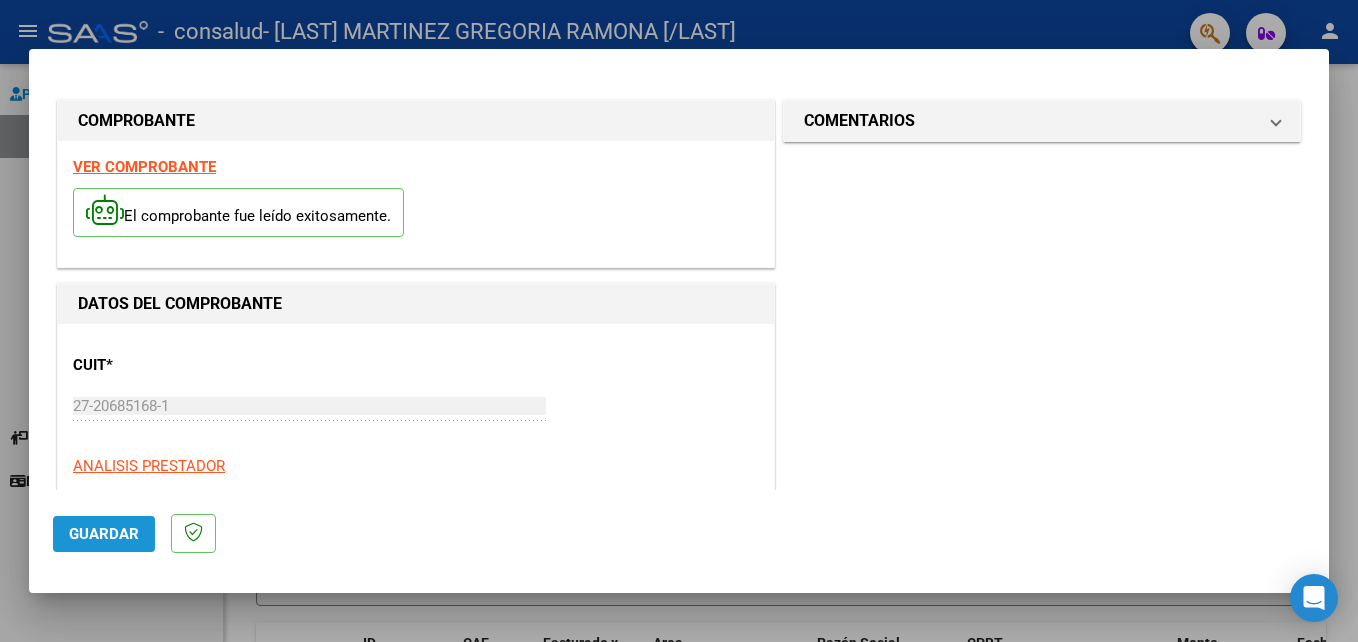 click on "Guardar" 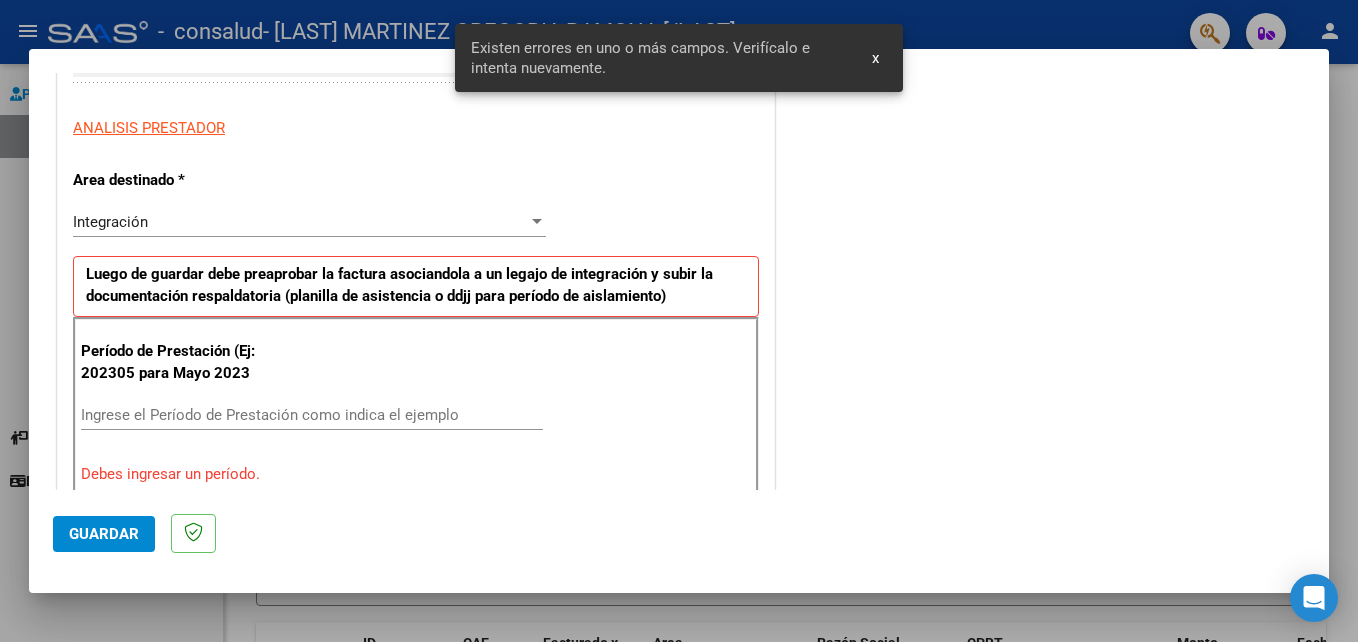 scroll, scrollTop: 450, scrollLeft: 0, axis: vertical 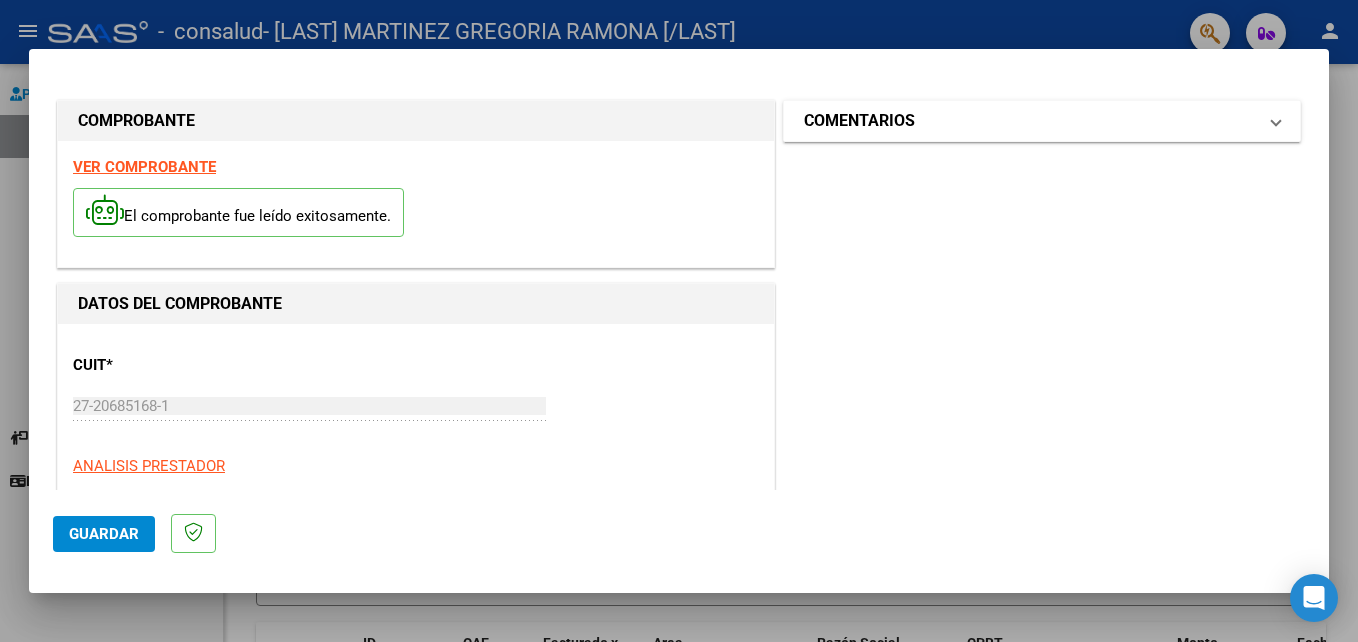 click on "COMENTARIOS" at bounding box center (859, 121) 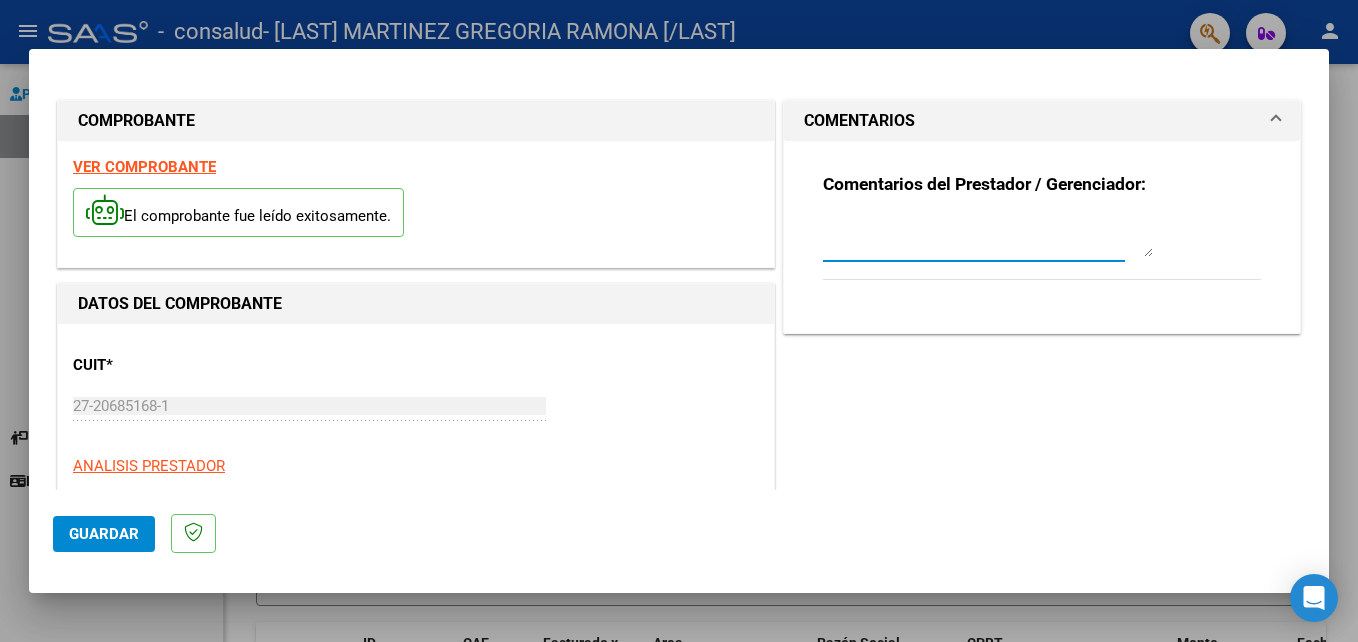 click at bounding box center [988, 237] 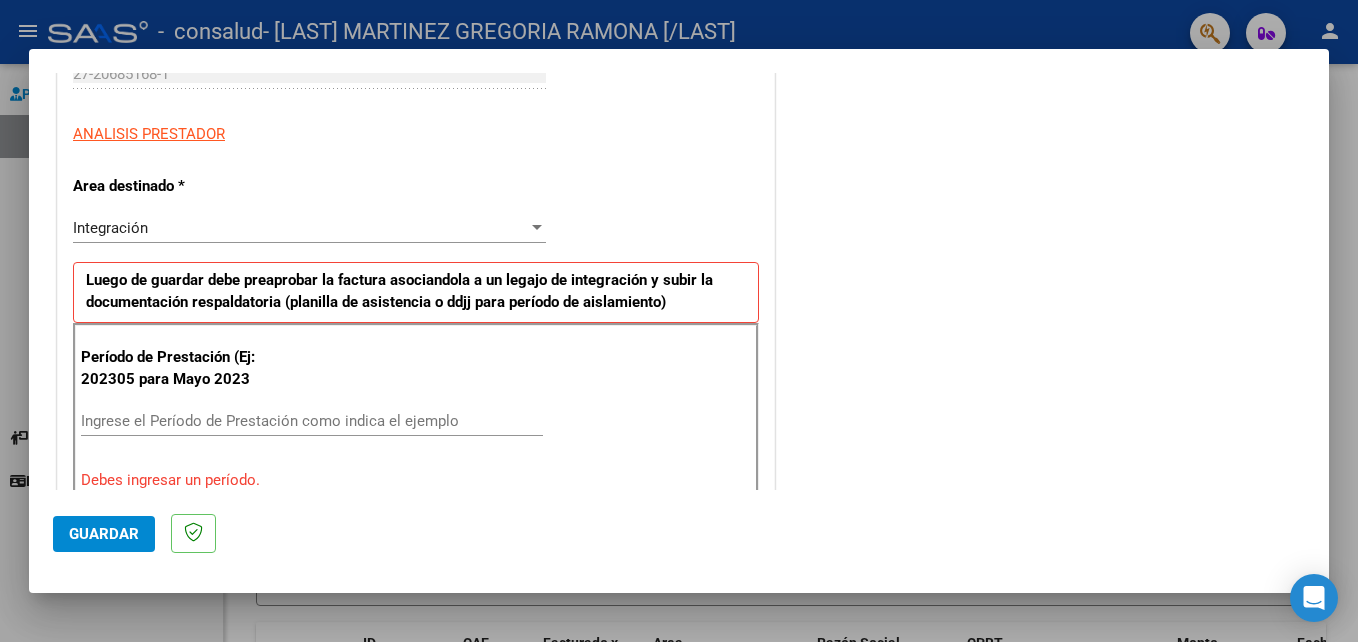 scroll, scrollTop: 300, scrollLeft: 0, axis: vertical 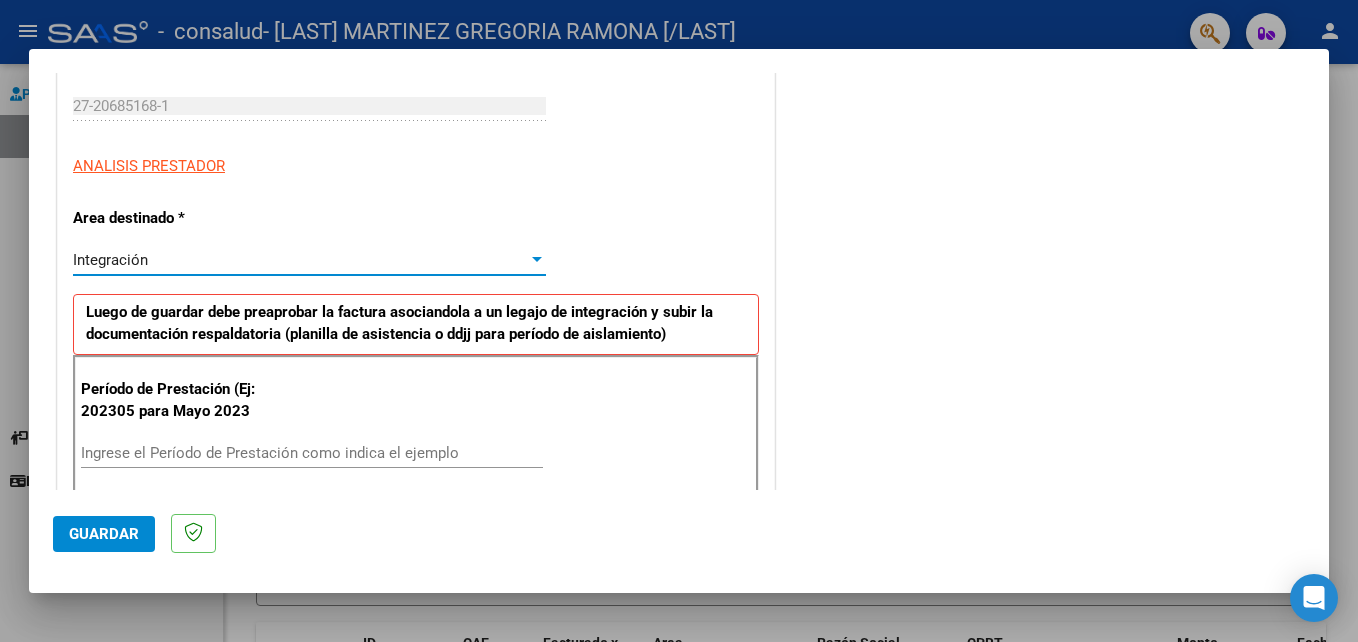 click on "Integración" at bounding box center [309, 260] 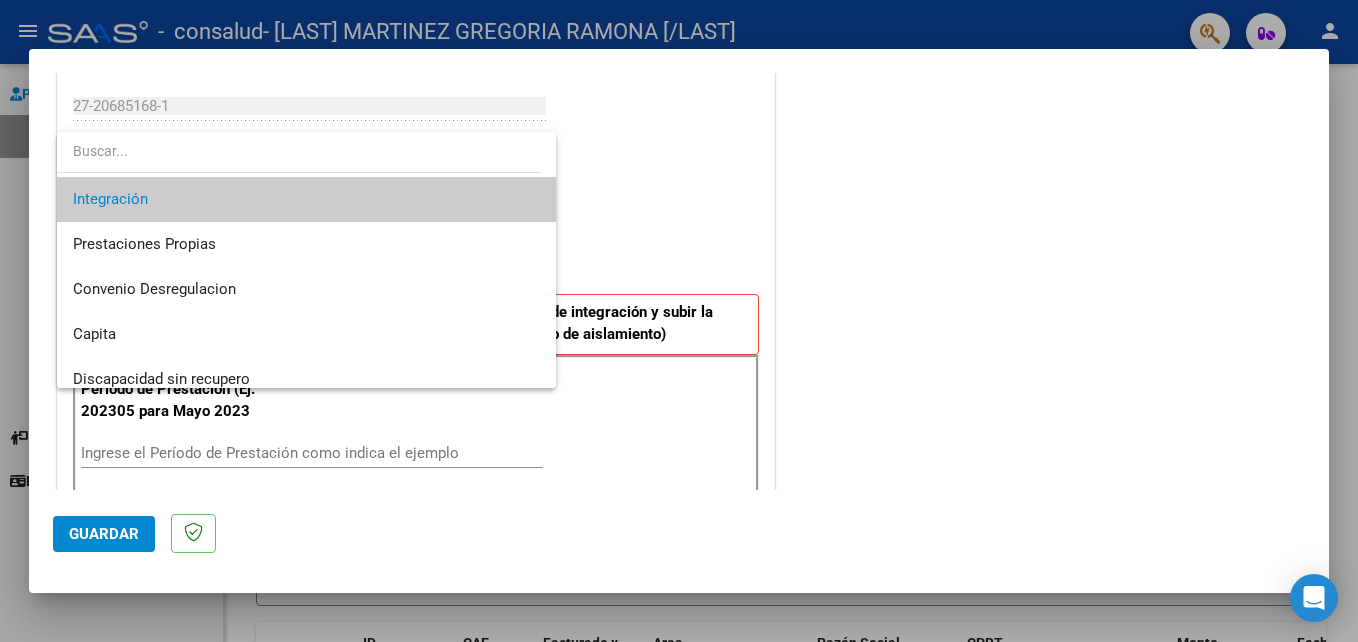 scroll, scrollTop: 149, scrollLeft: 0, axis: vertical 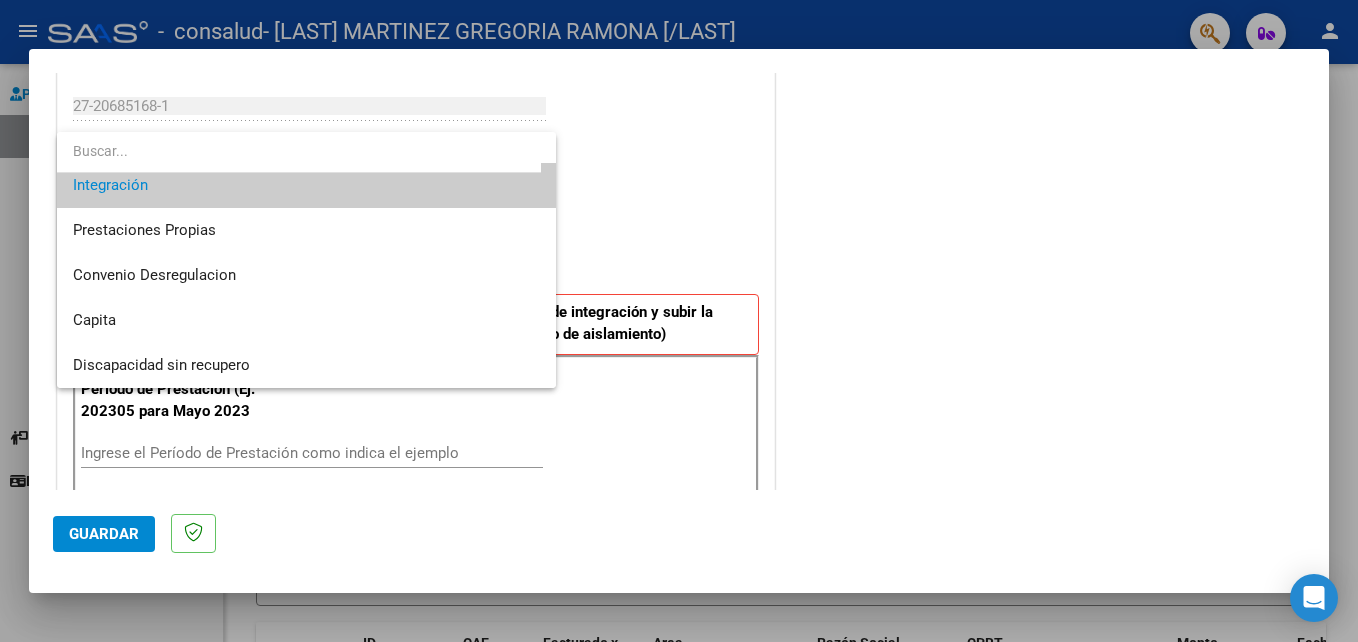 click at bounding box center [679, 321] 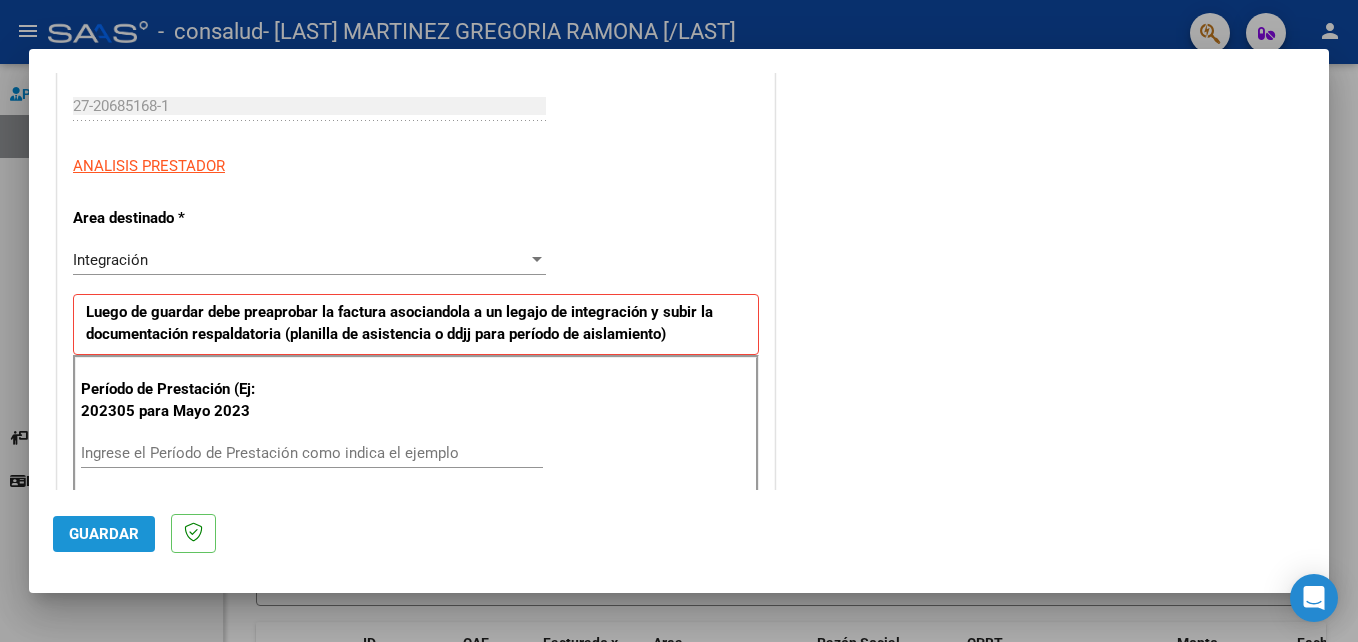 click on "Guardar" 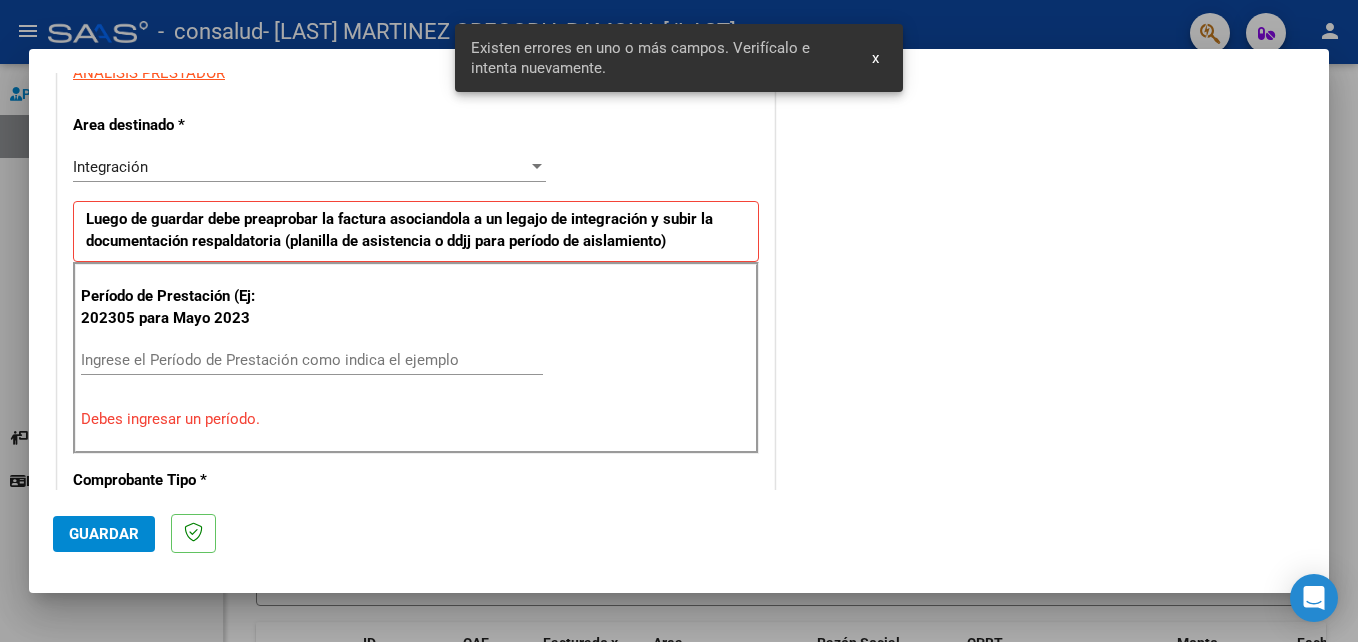 scroll, scrollTop: 450, scrollLeft: 0, axis: vertical 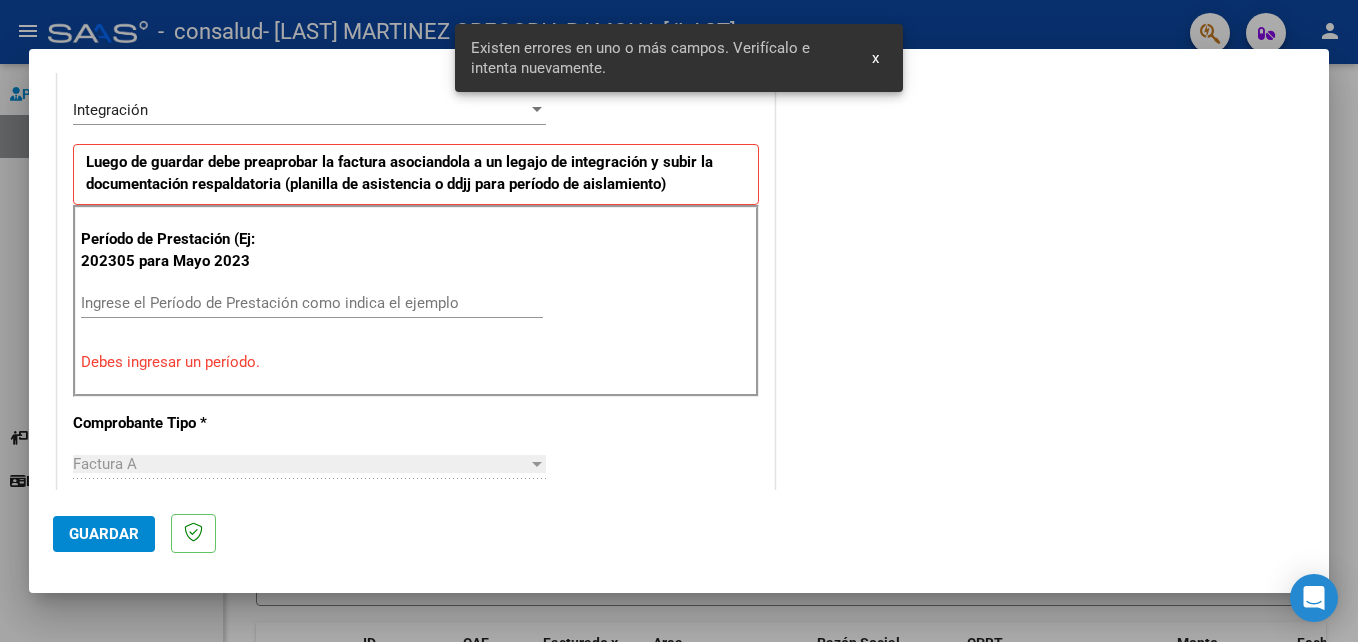 click on "Existen errores en uno o más campos. Verifícalo e intenta nuevamente. x" at bounding box center (679, 58) 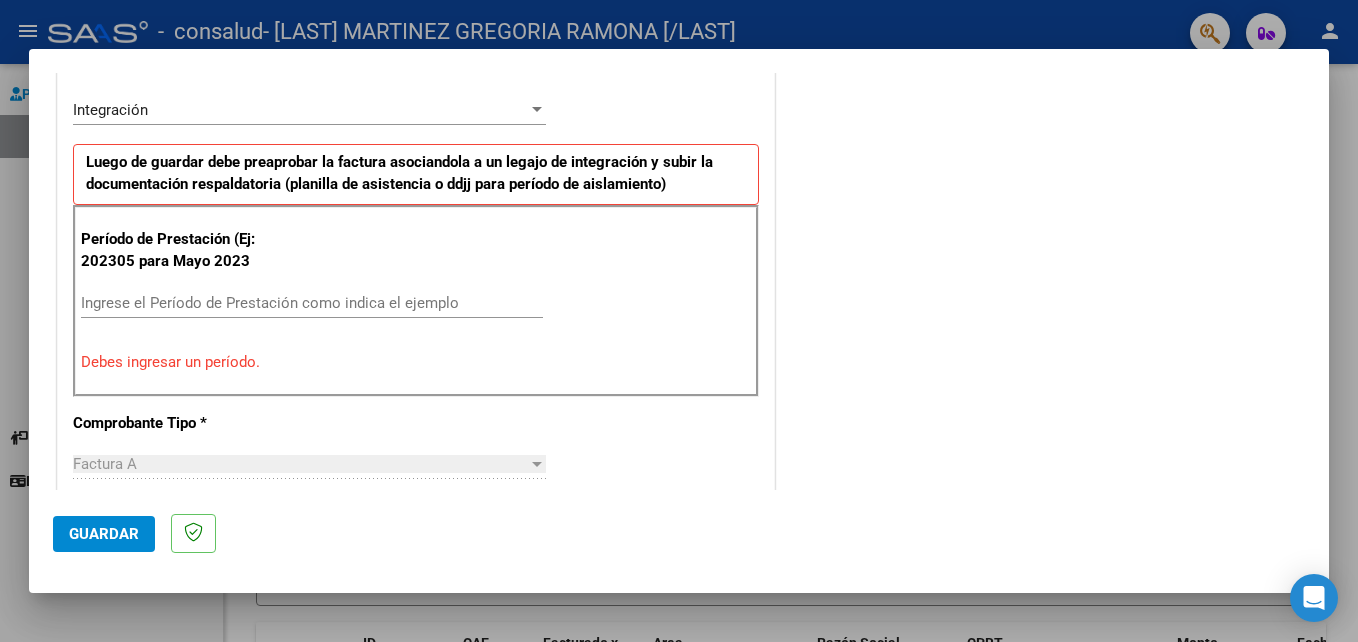 click at bounding box center (537, 109) 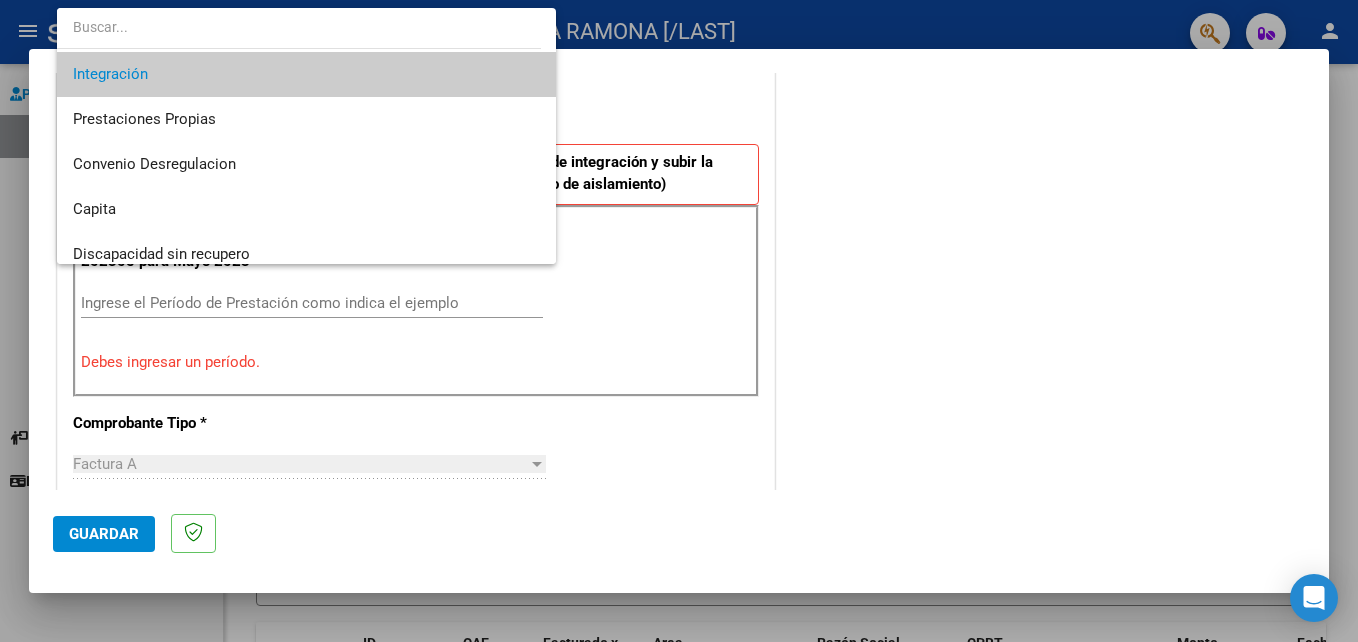 scroll, scrollTop: 149, scrollLeft: 0, axis: vertical 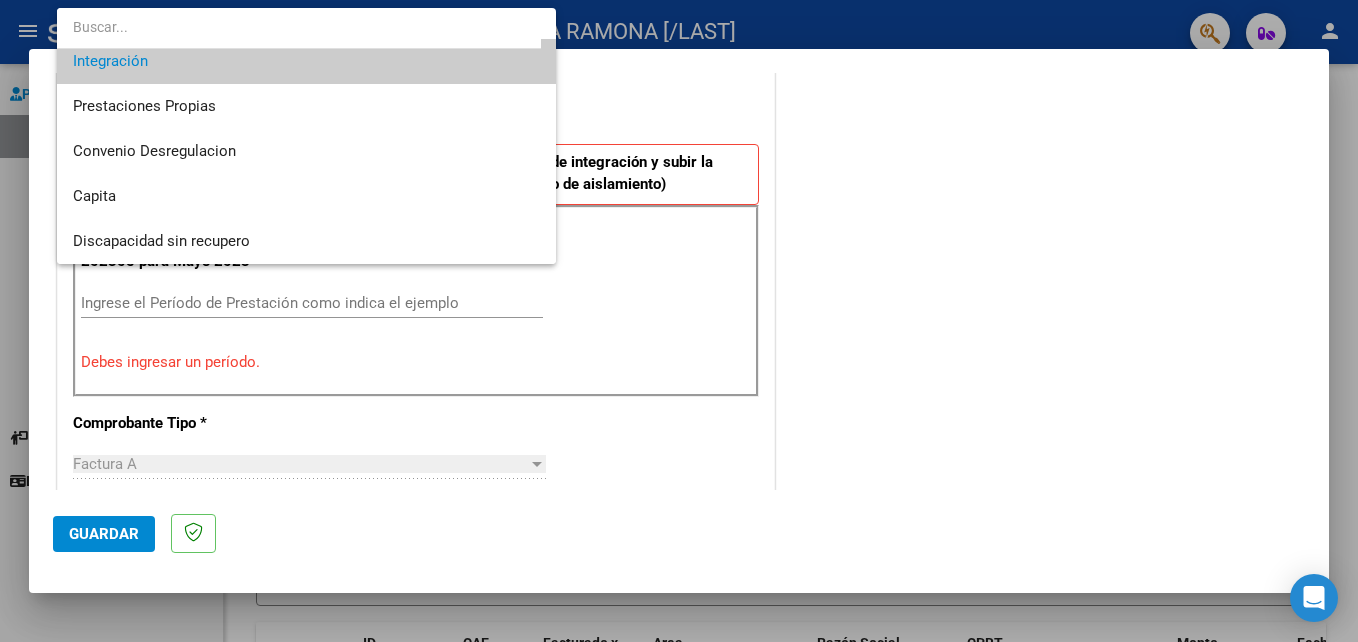 click at bounding box center (679, 321) 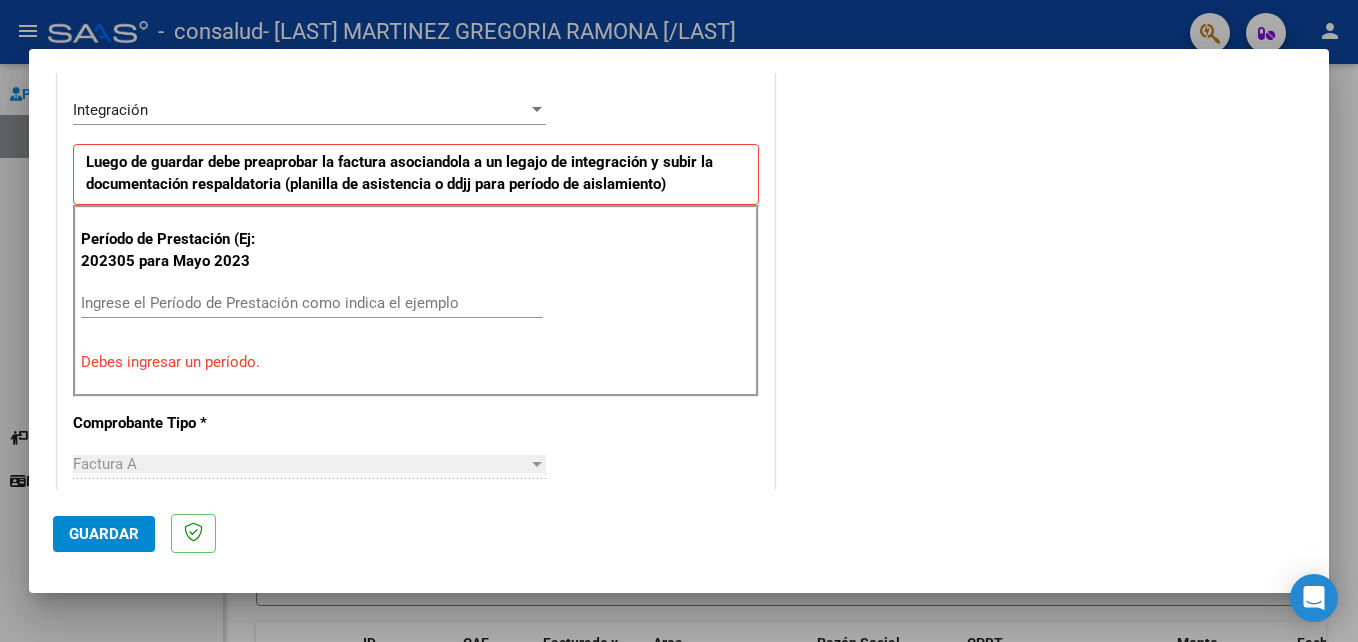 click at bounding box center (537, 109) 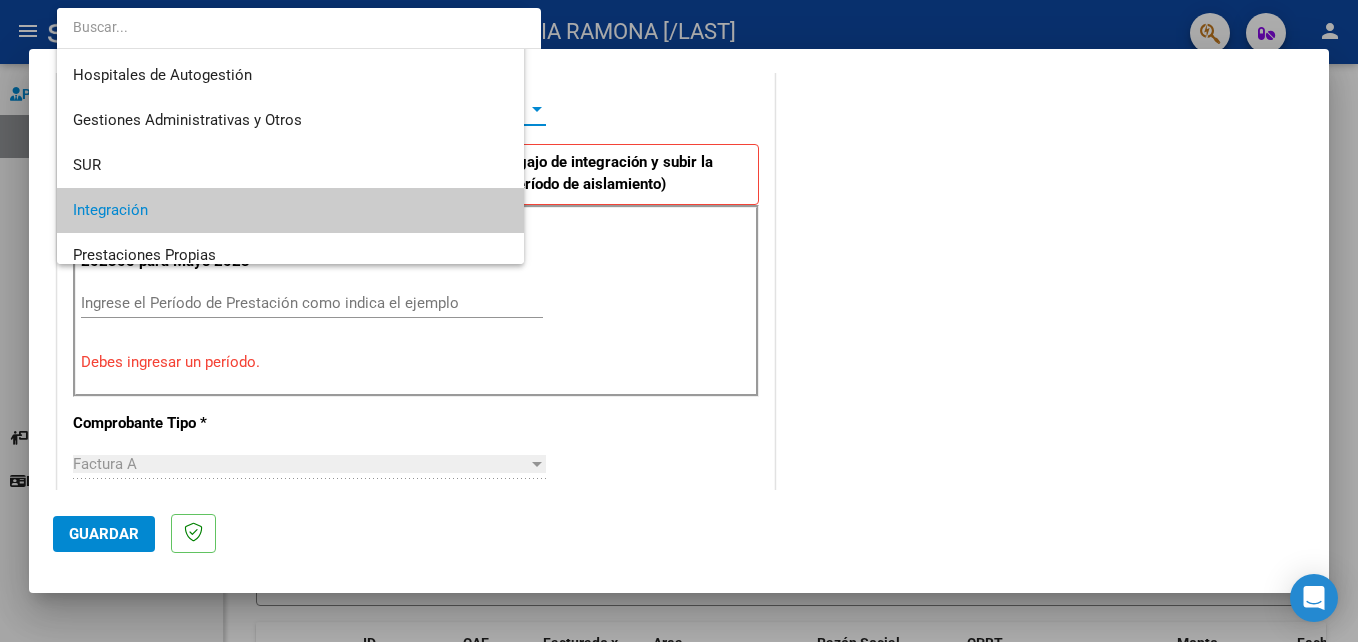 scroll, scrollTop: 101, scrollLeft: 0, axis: vertical 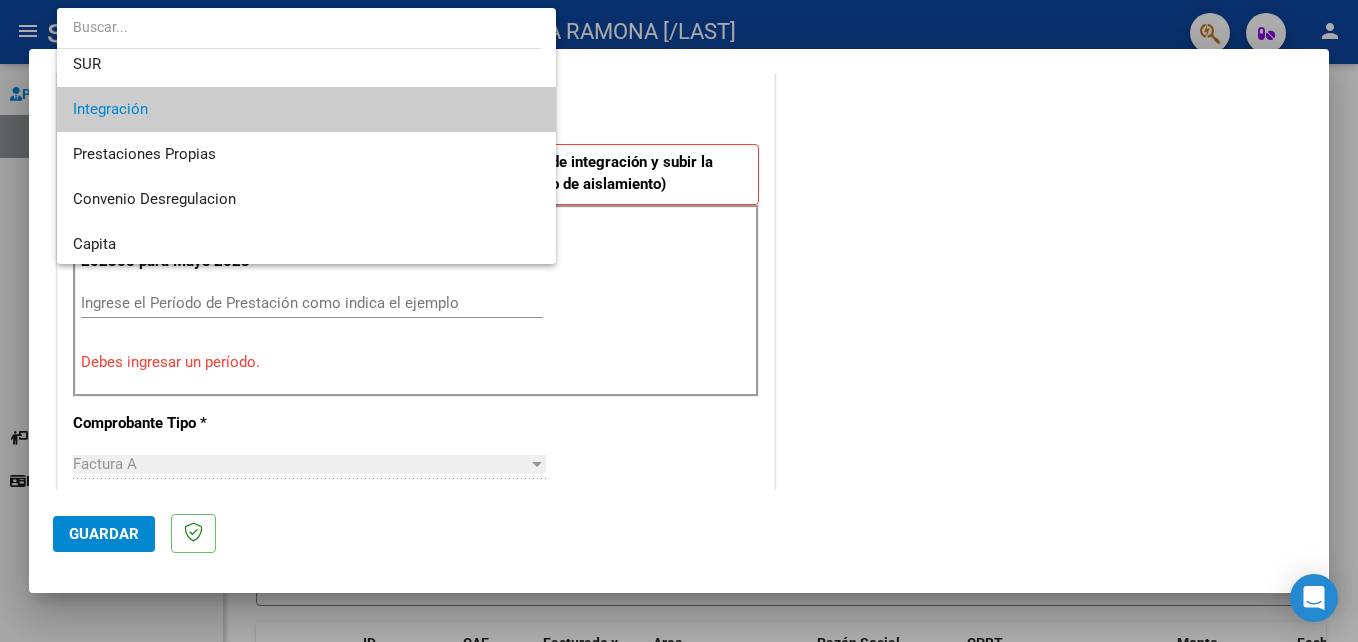 click at bounding box center (679, 321) 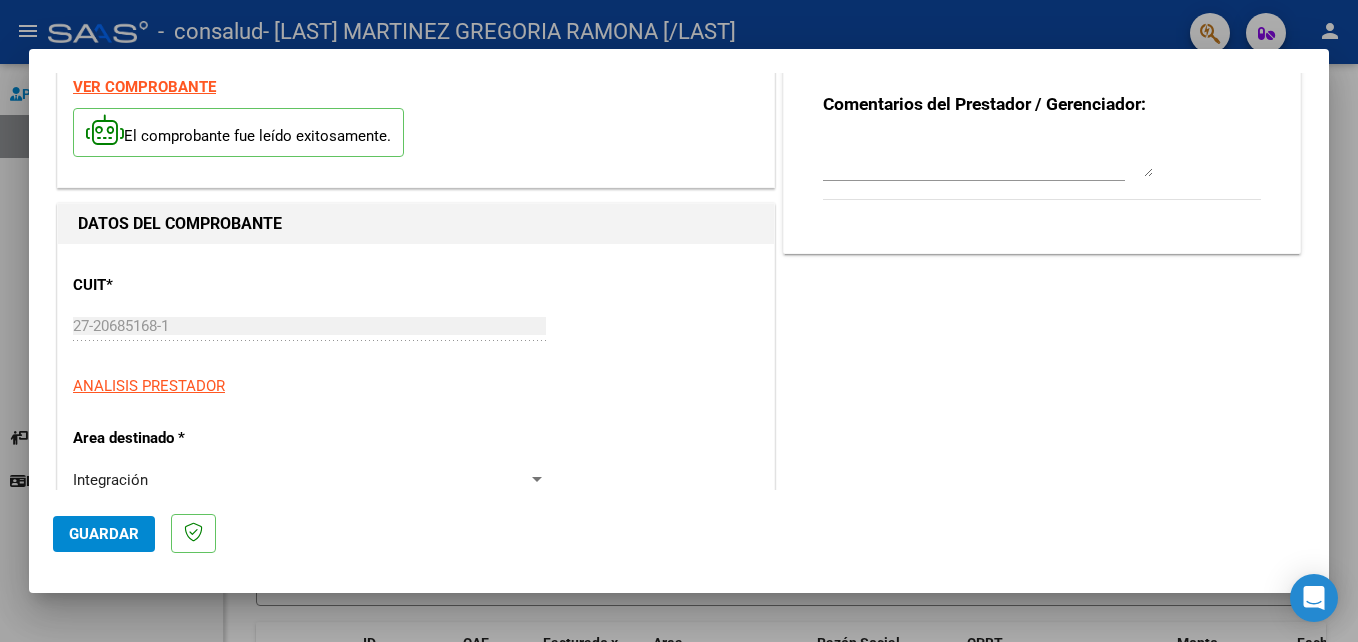 scroll, scrollTop: 0, scrollLeft: 0, axis: both 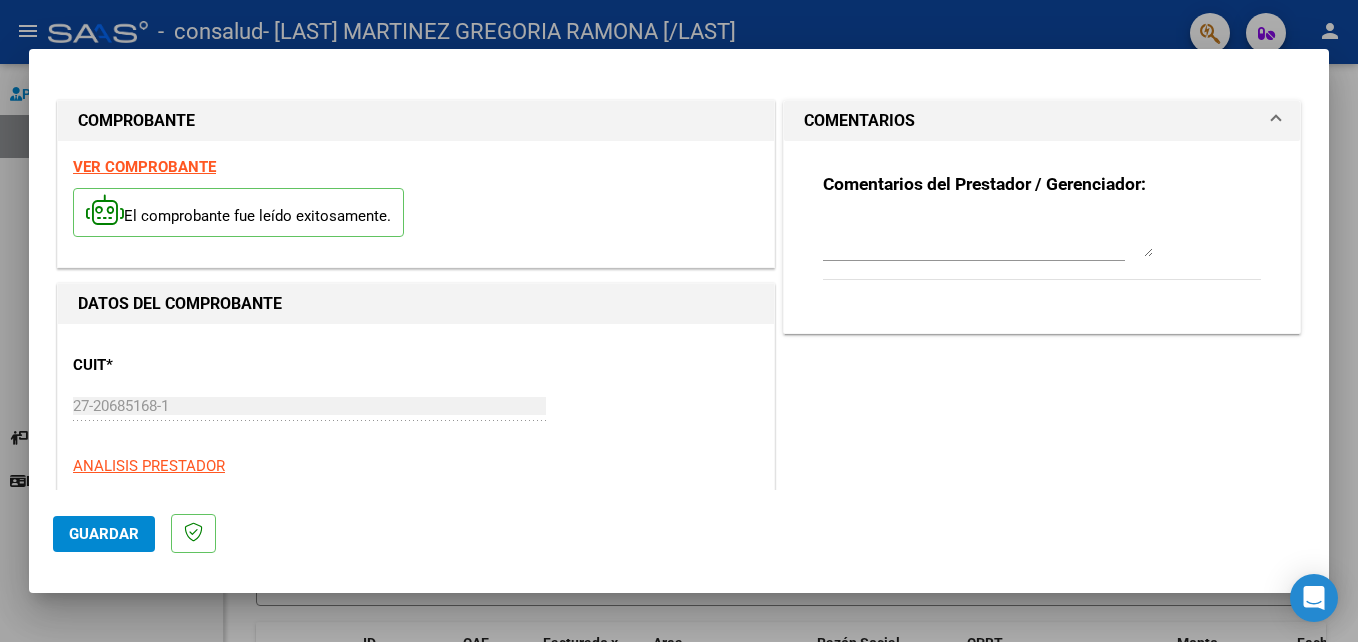 click on "Comentarios del Prestador / Gerenciador:" at bounding box center [1042, 237] 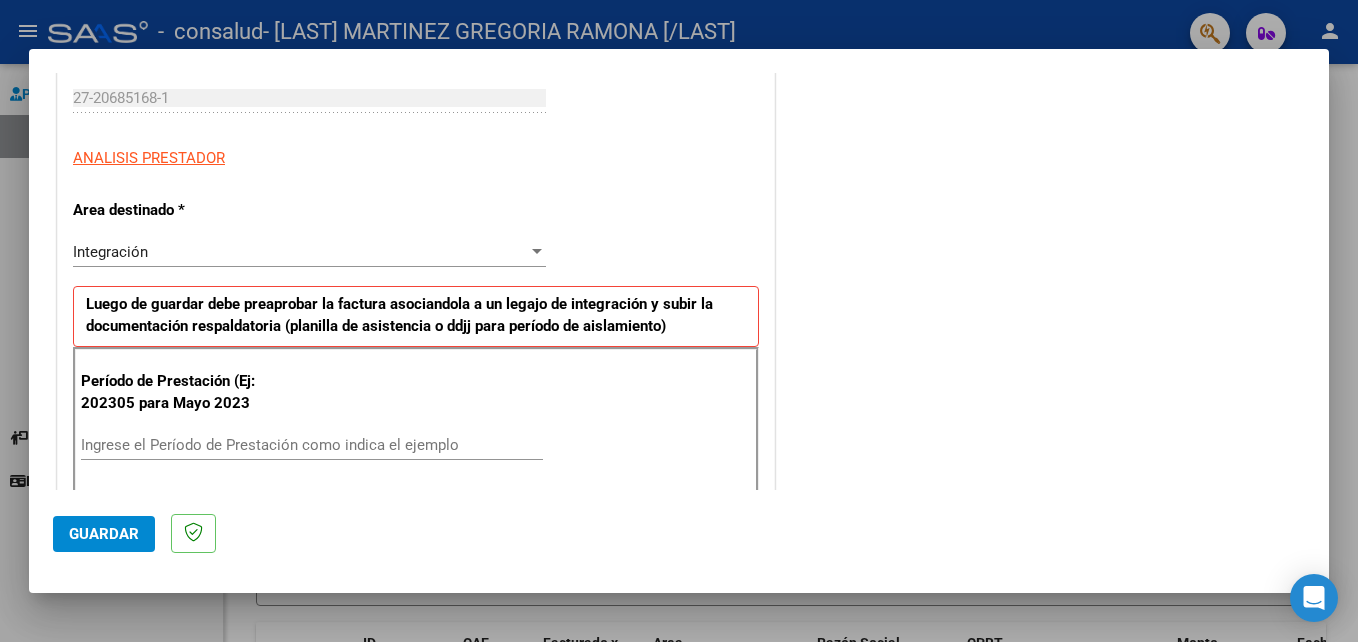 scroll, scrollTop: 400, scrollLeft: 0, axis: vertical 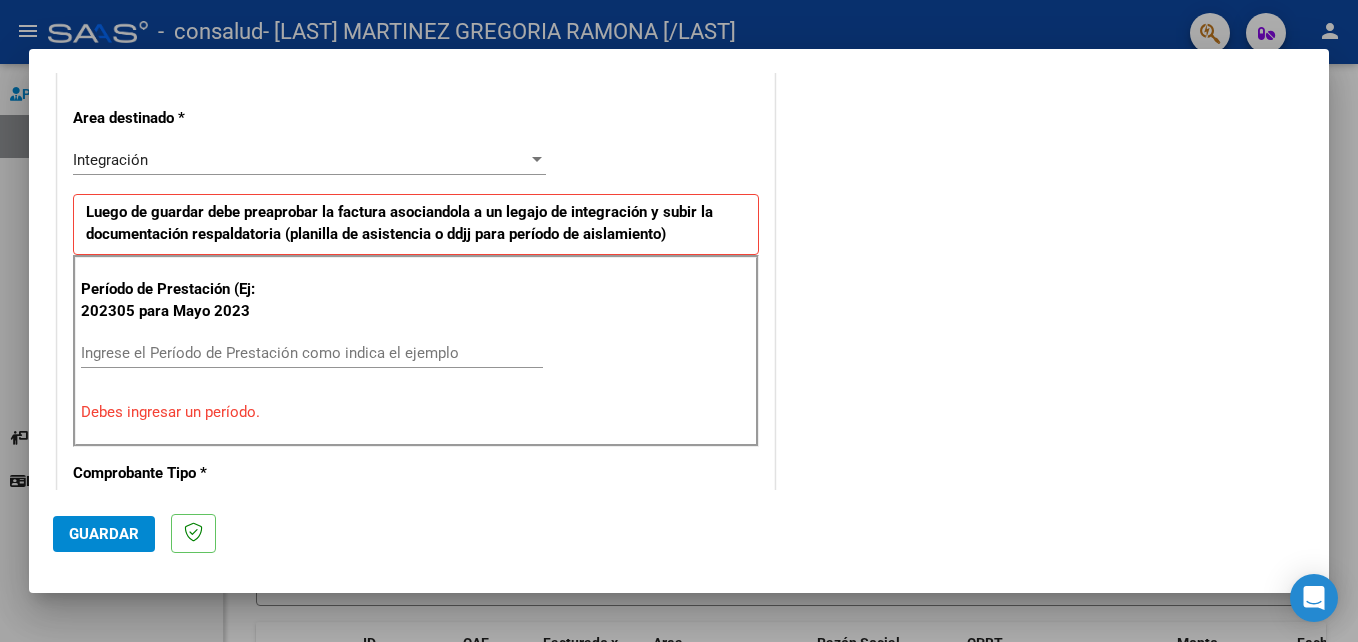 click on "Integración Seleccionar Area" at bounding box center (309, 160) 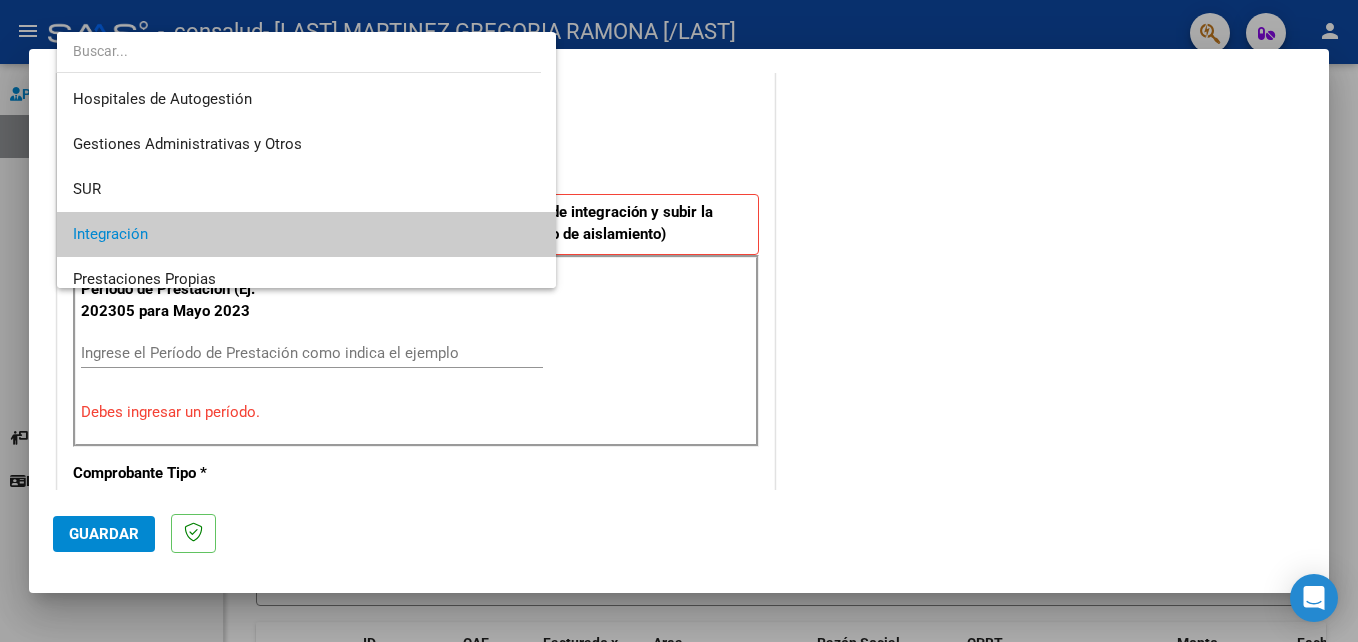 scroll, scrollTop: 75, scrollLeft: 0, axis: vertical 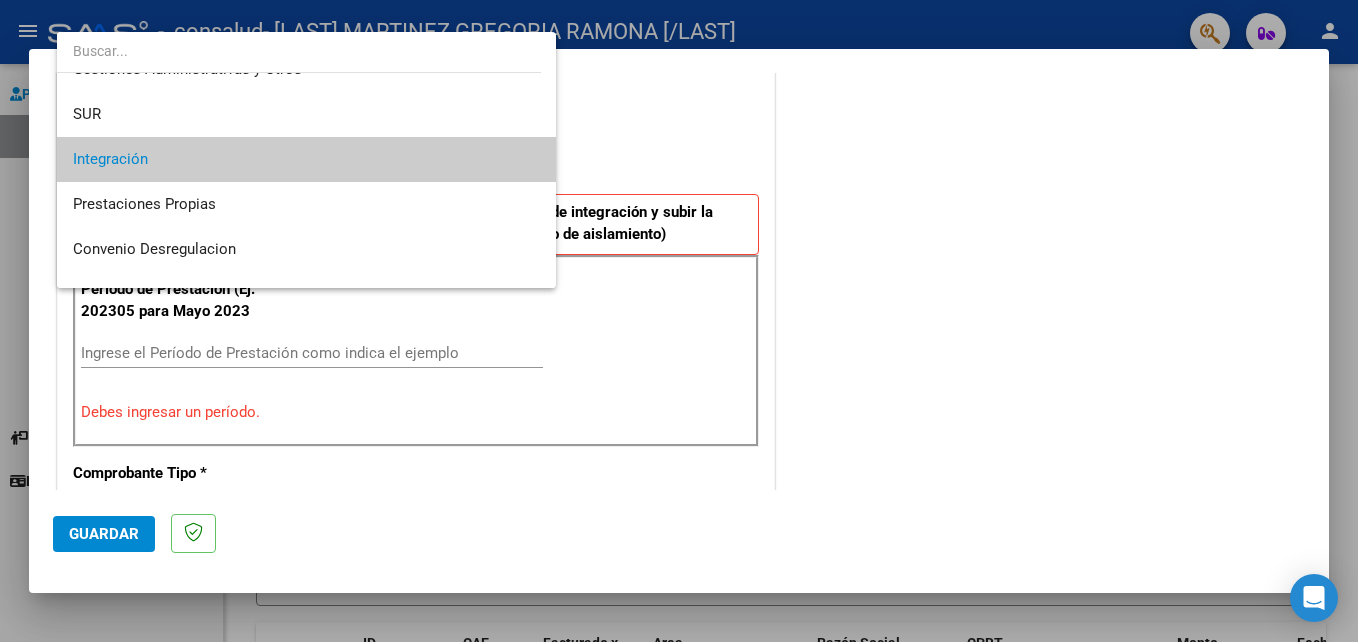 click at bounding box center [679, 321] 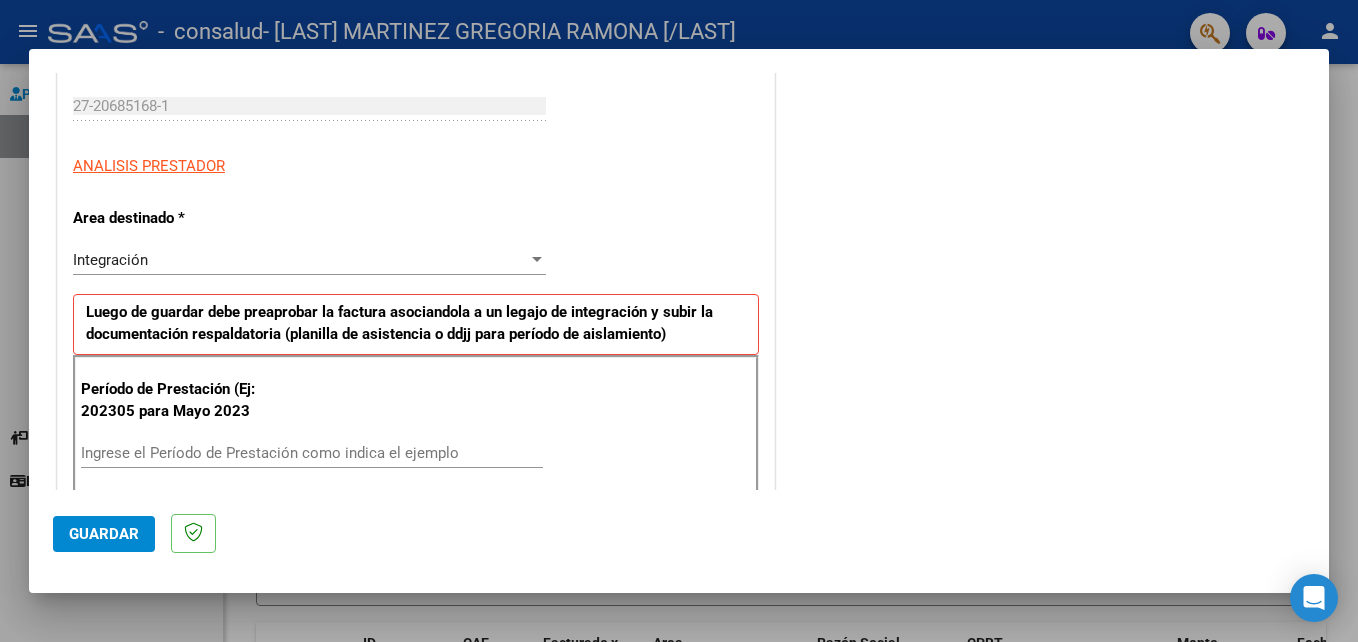 scroll, scrollTop: 400, scrollLeft: 0, axis: vertical 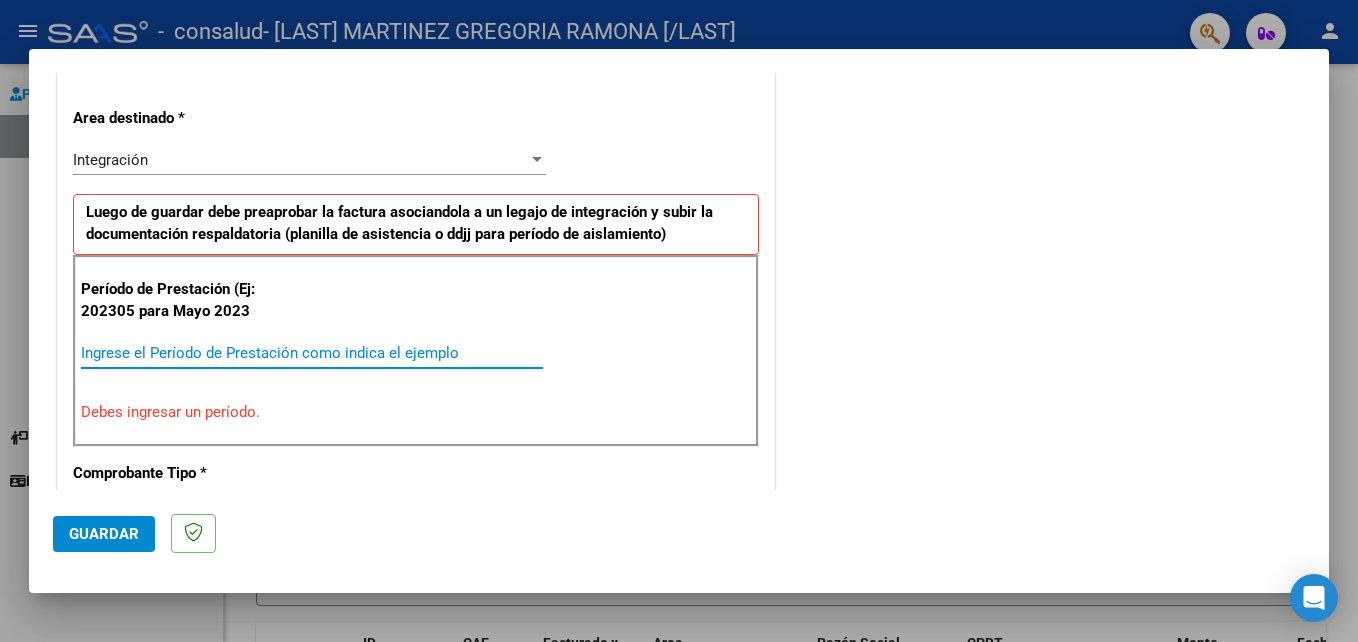 click on "Ingrese el Período de Prestación como indica el ejemplo" at bounding box center [312, 353] 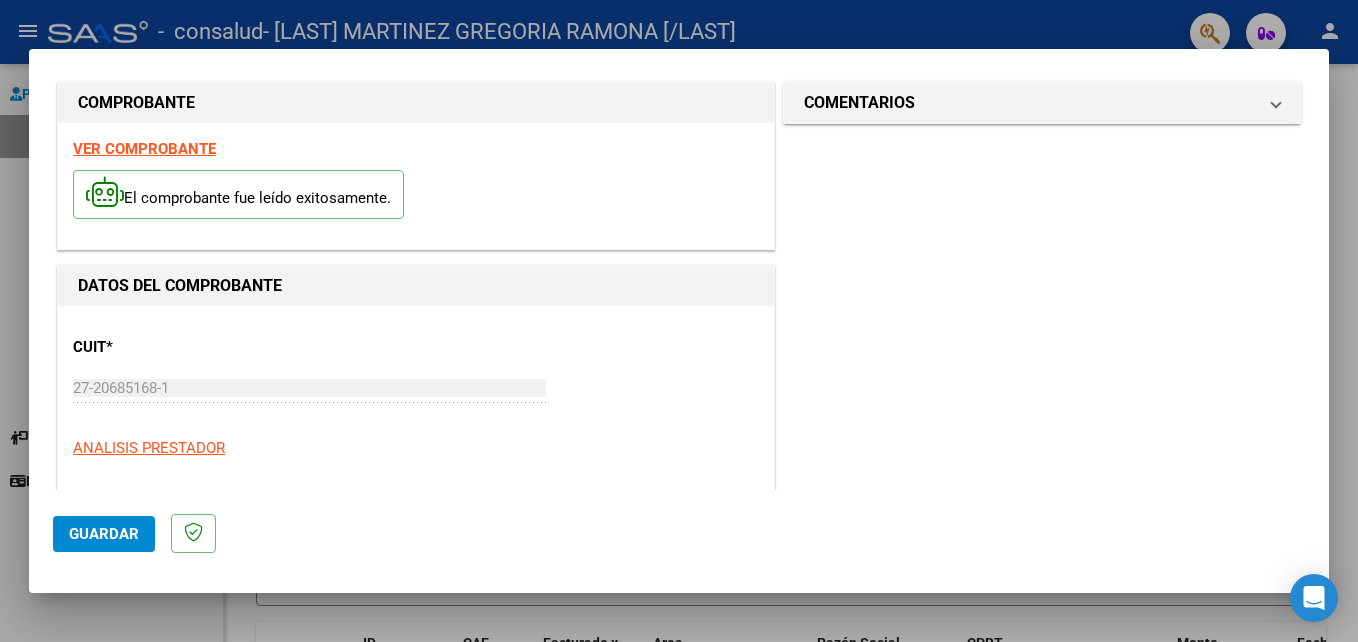 scroll, scrollTop: 0, scrollLeft: 0, axis: both 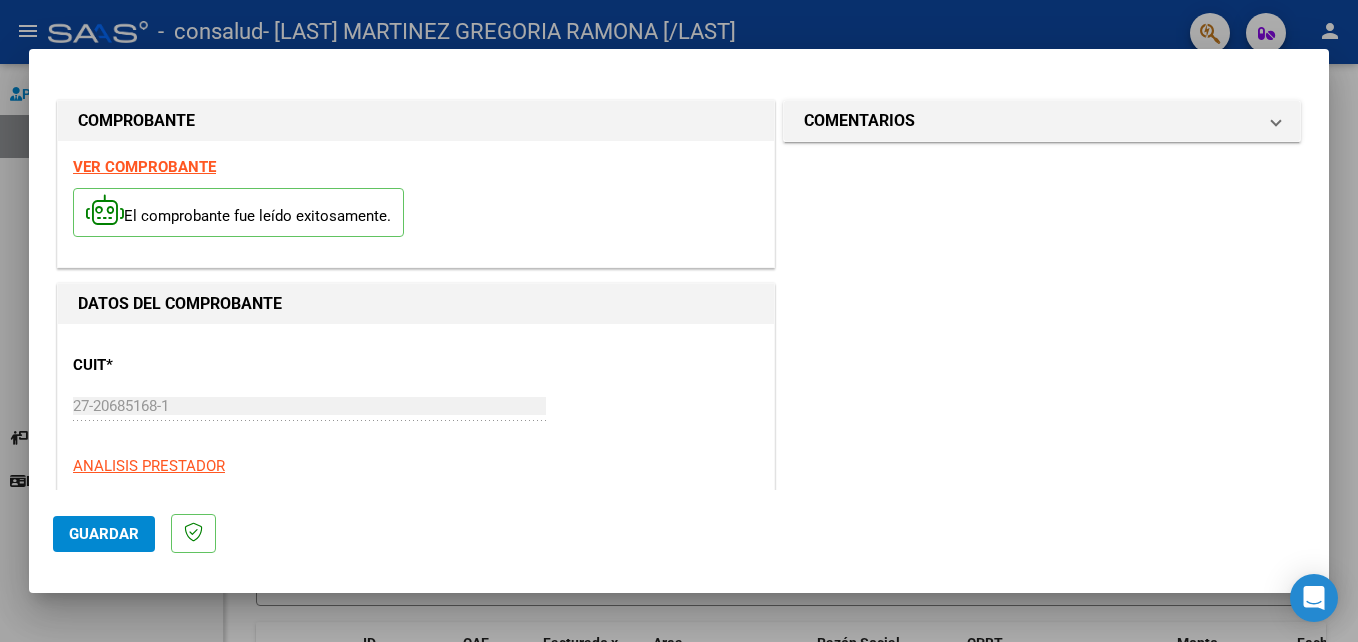 click on "COMPROBANTE VER COMPROBANTE          El comprobante fue leído exitosamente.  DATOS DEL COMPROBANTE CUIT  *   [CUIT] Ingresar CUIT  ANALISIS PRESTADOR  Area destinado * Integración Seleccionar Area Luego de guardar debe preaprobar la factura asociandola a un legajo de integración y subir la documentación respaldatoria (planilla de asistencia o ddjj para período de aislamiento)  Período de Prestación (Ej: 202305 para Mayo 2023    Ingrese el Período de Prestación como indica el ejemplo   Debes ingresar un período.   Comprobante Tipo * Factura A Seleccionar Tipo Punto de Venta  *   4 Ingresar el Nro.  Número  *   13 Ingresar el Nro.  Monto  *   $ 940.495,36 Ingresar el monto  Fecha del Cpbt.  *   2025-07-31 Ingresar la fecha  CAE / CAEA (no ingrese CAI)    [CAE]75311890183388[/CAE] Ingresar el CAE o CAEA (no ingrese CAI)  Fecha de Vencimiento    Ingresar la fecha  Ref. Externa    Ingresar la ref.  N° Liquidación    Ingresar el N° Liquidación  COMENTARIOS Comentarios del Prestador / Gerenciador:" at bounding box center (679, 321) 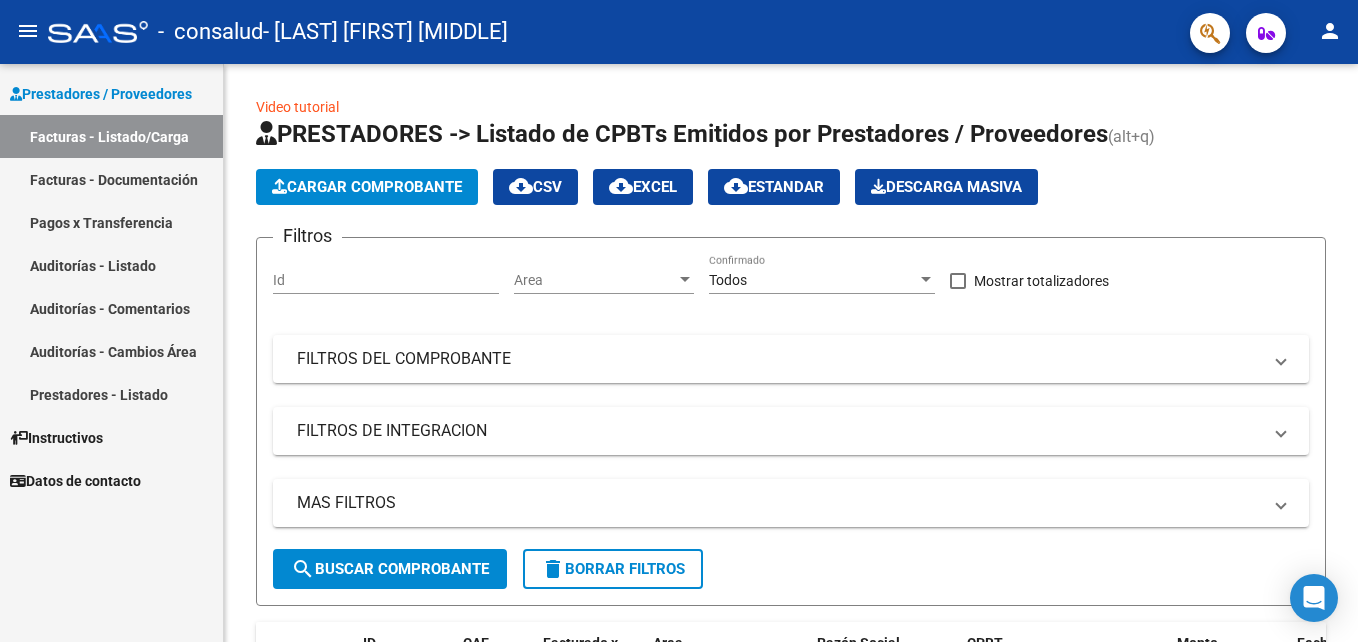scroll, scrollTop: 0, scrollLeft: 0, axis: both 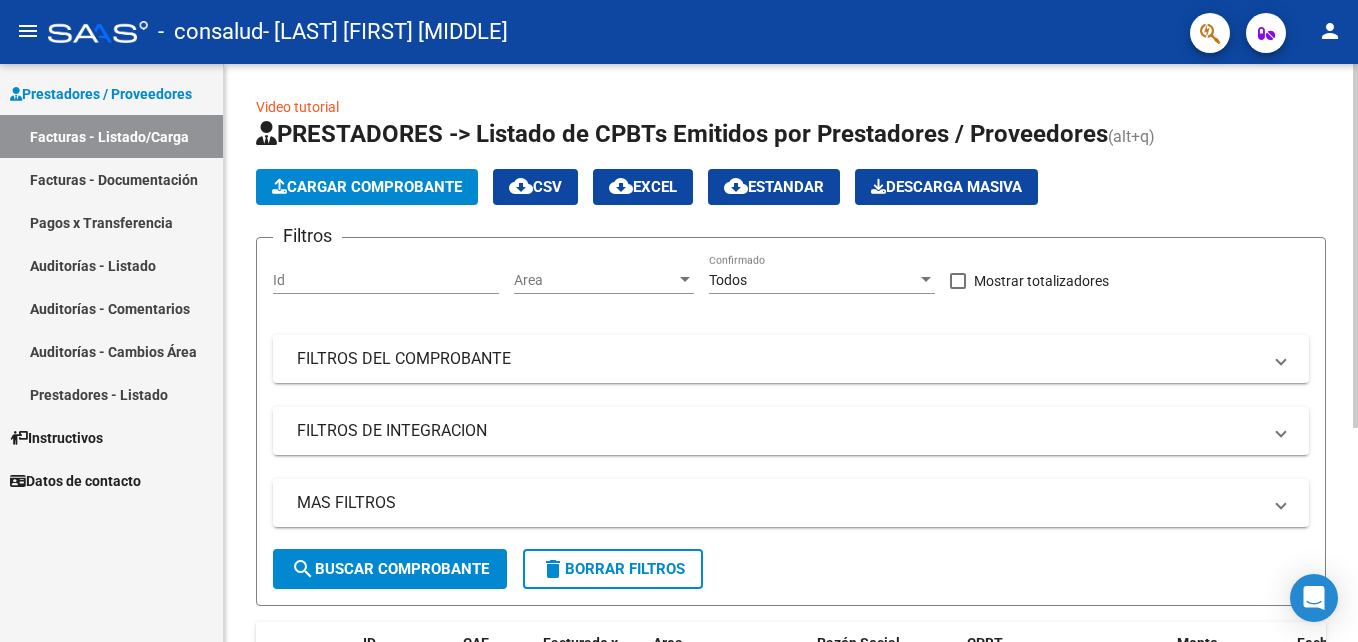 click on "Cargar Comprobante" 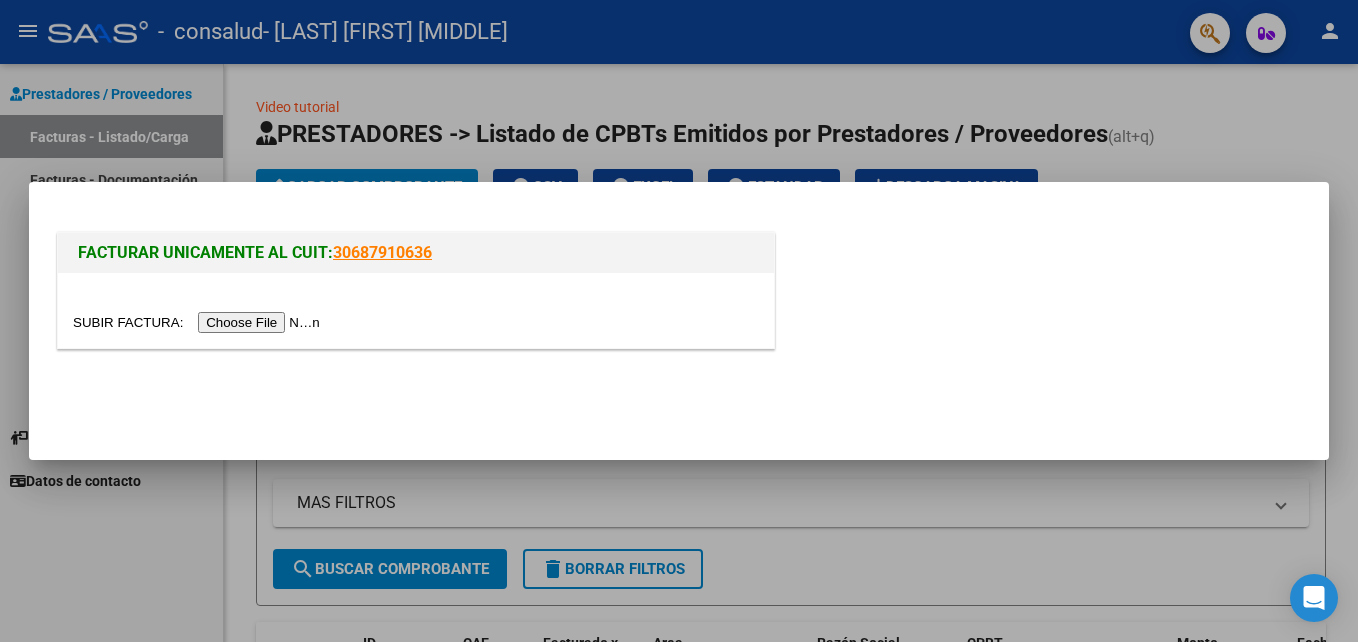 click at bounding box center (199, 322) 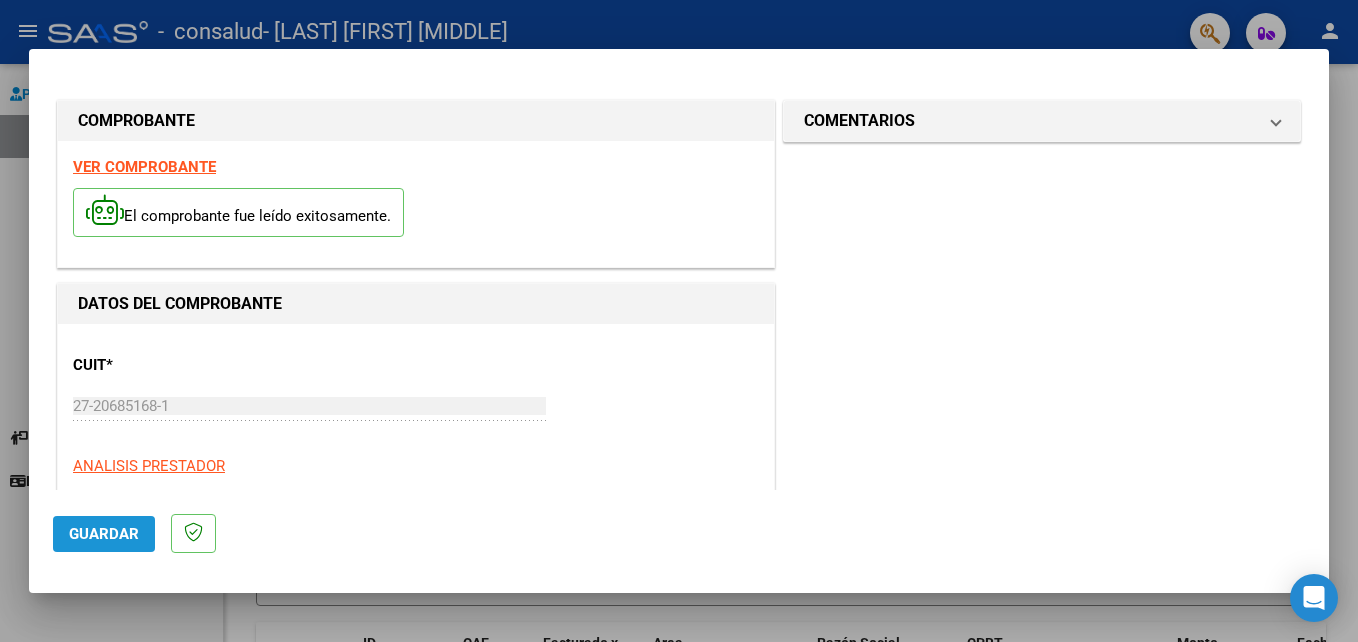 click on "Guardar" 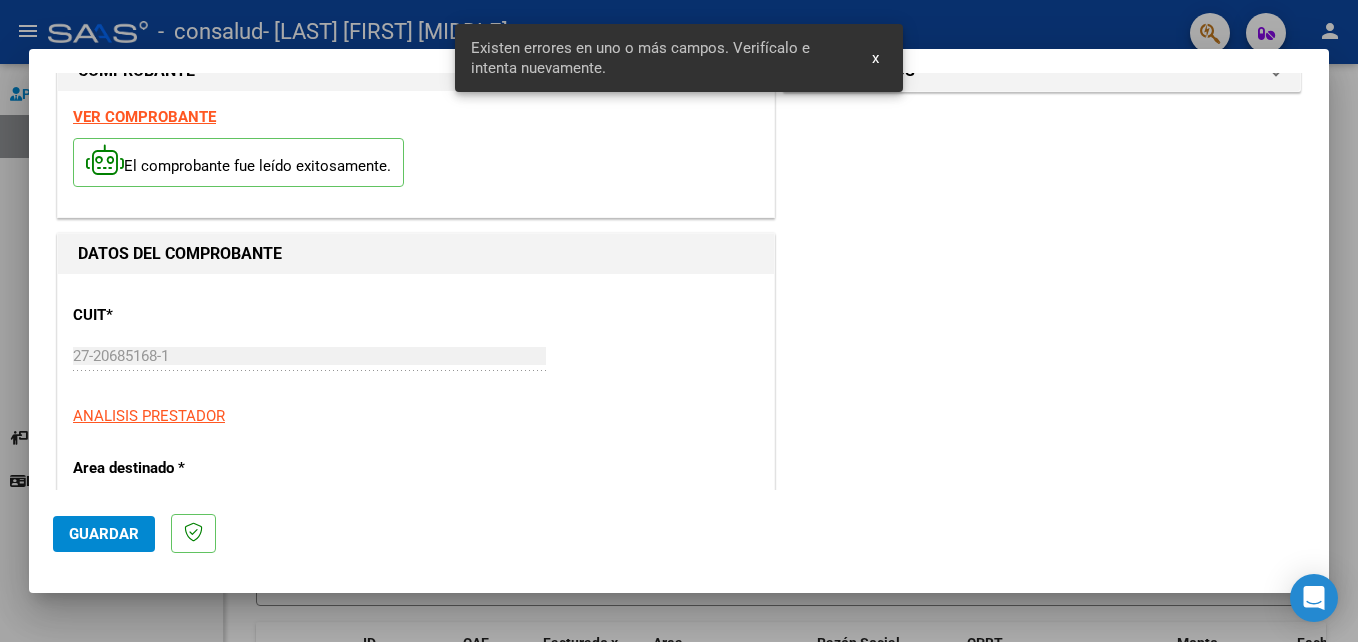 scroll, scrollTop: 0, scrollLeft: 0, axis: both 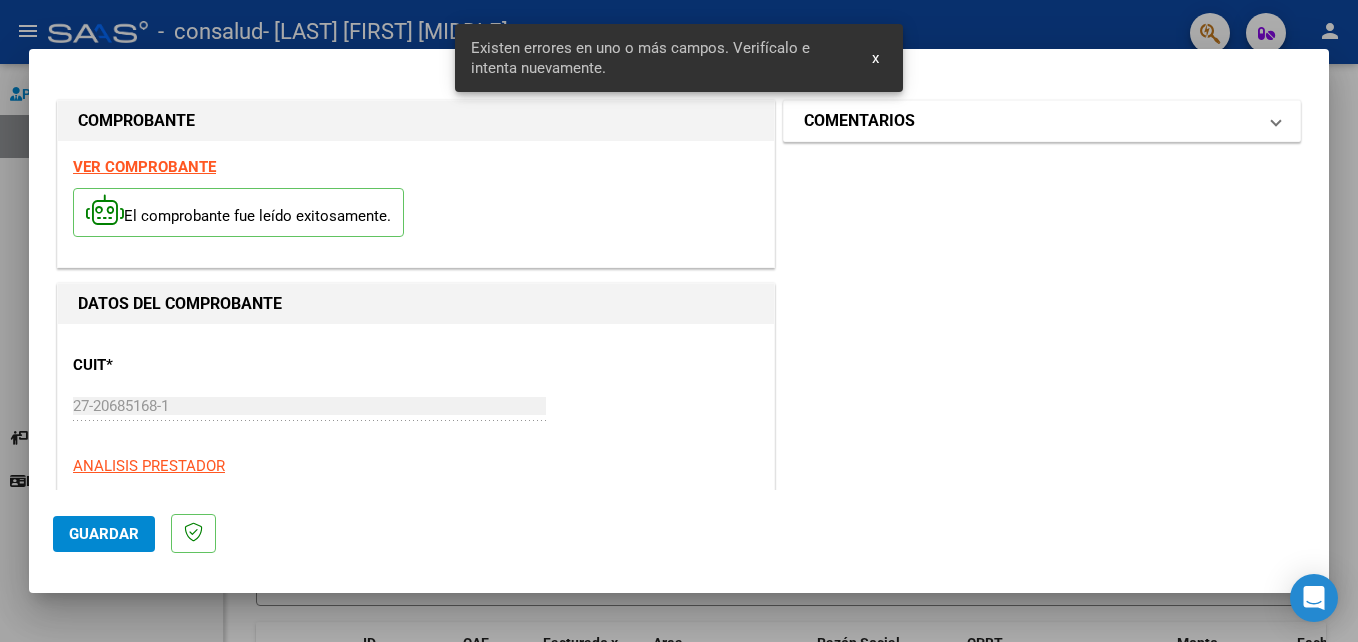 click on "COMENTARIOS" at bounding box center (1038, 121) 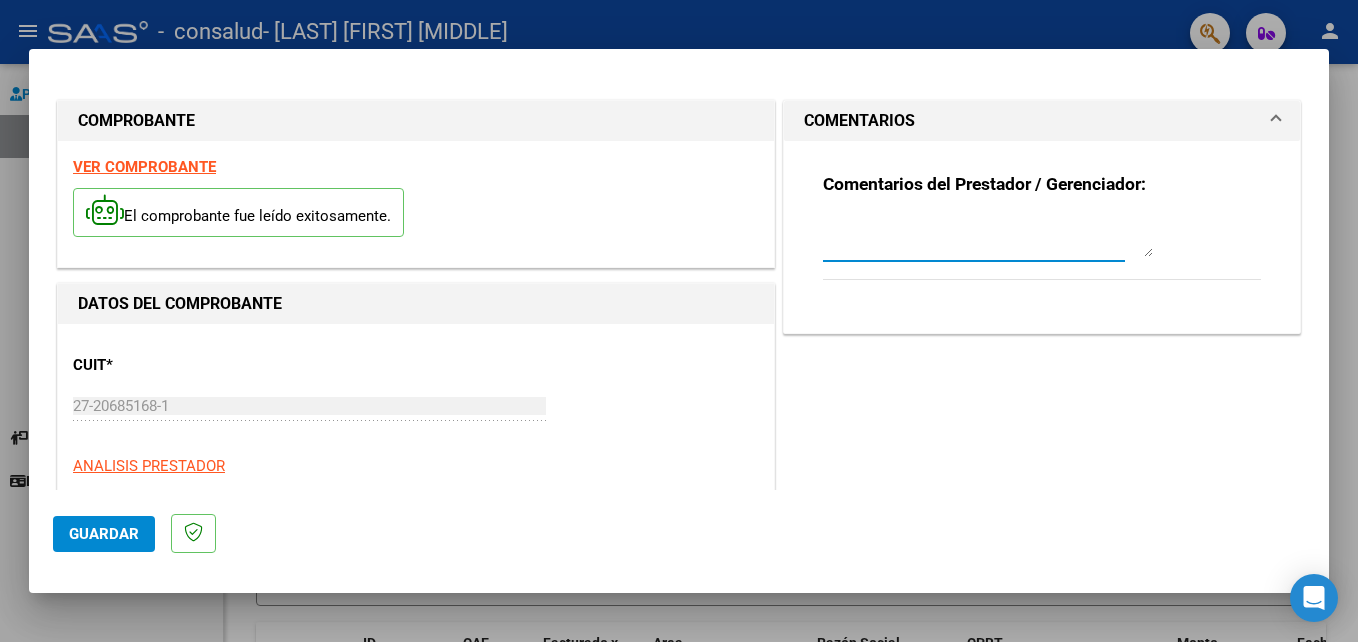 click at bounding box center (988, 237) 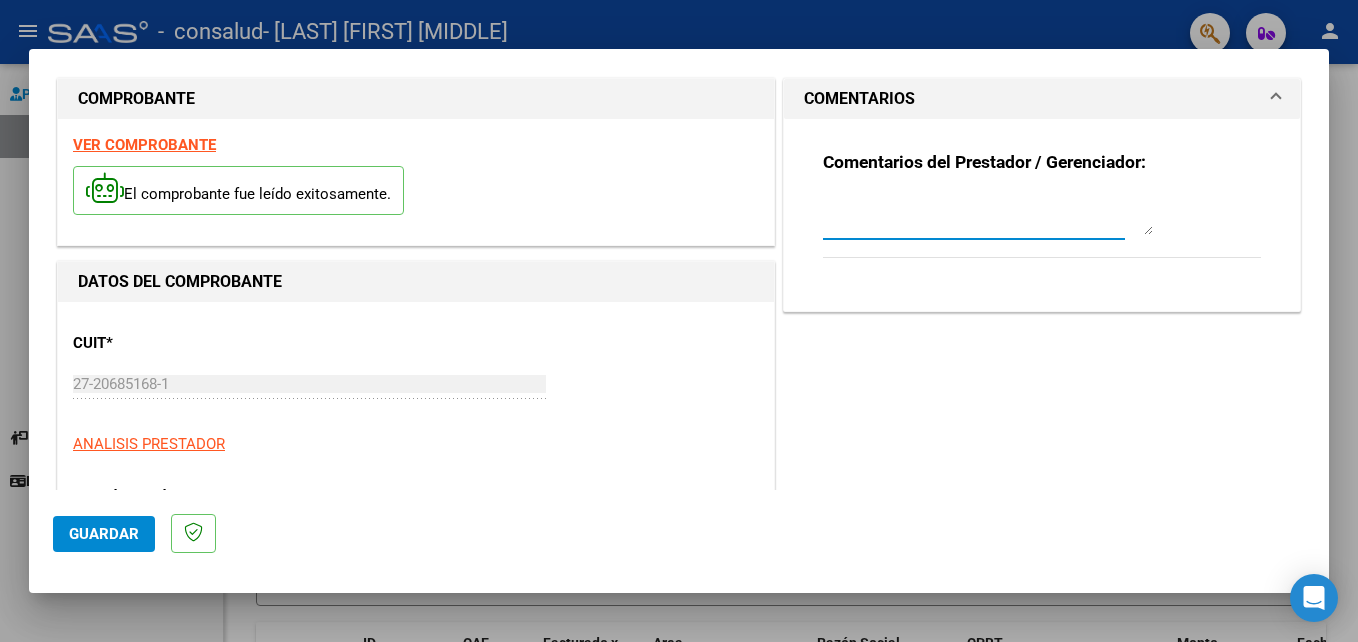 scroll, scrollTop: 0, scrollLeft: 0, axis: both 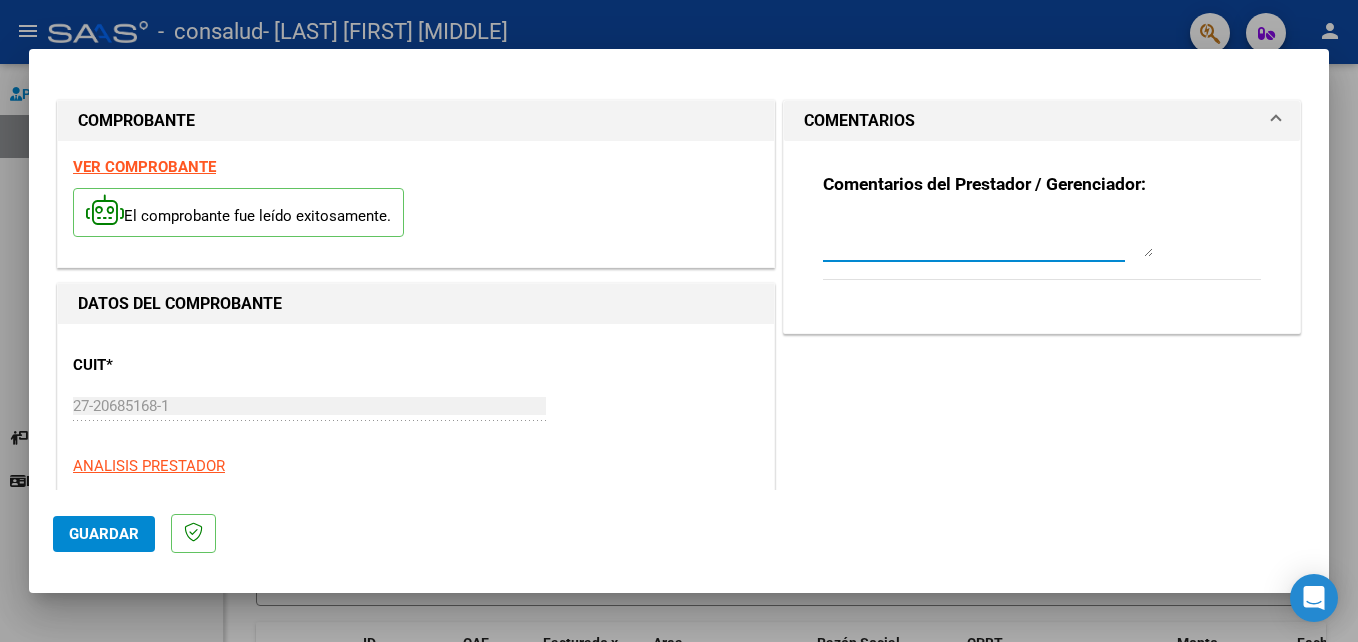 click on "VER COMPROBANTE" at bounding box center [144, 167] 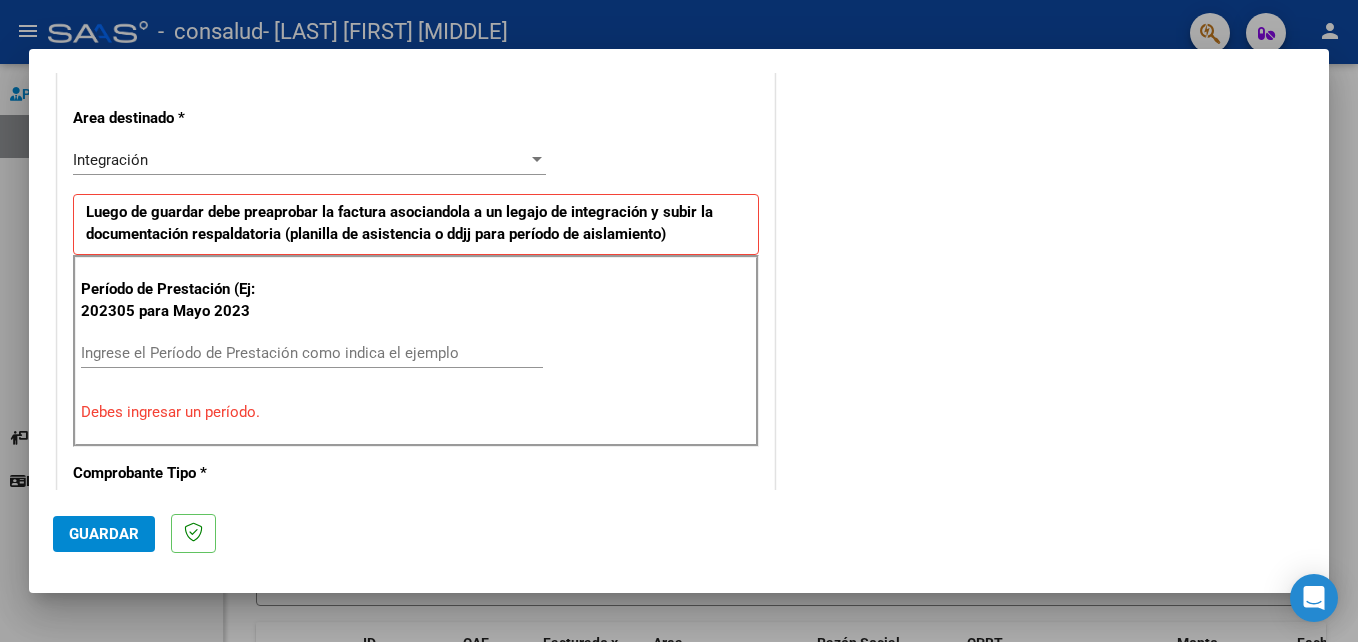 scroll, scrollTop: 300, scrollLeft: 0, axis: vertical 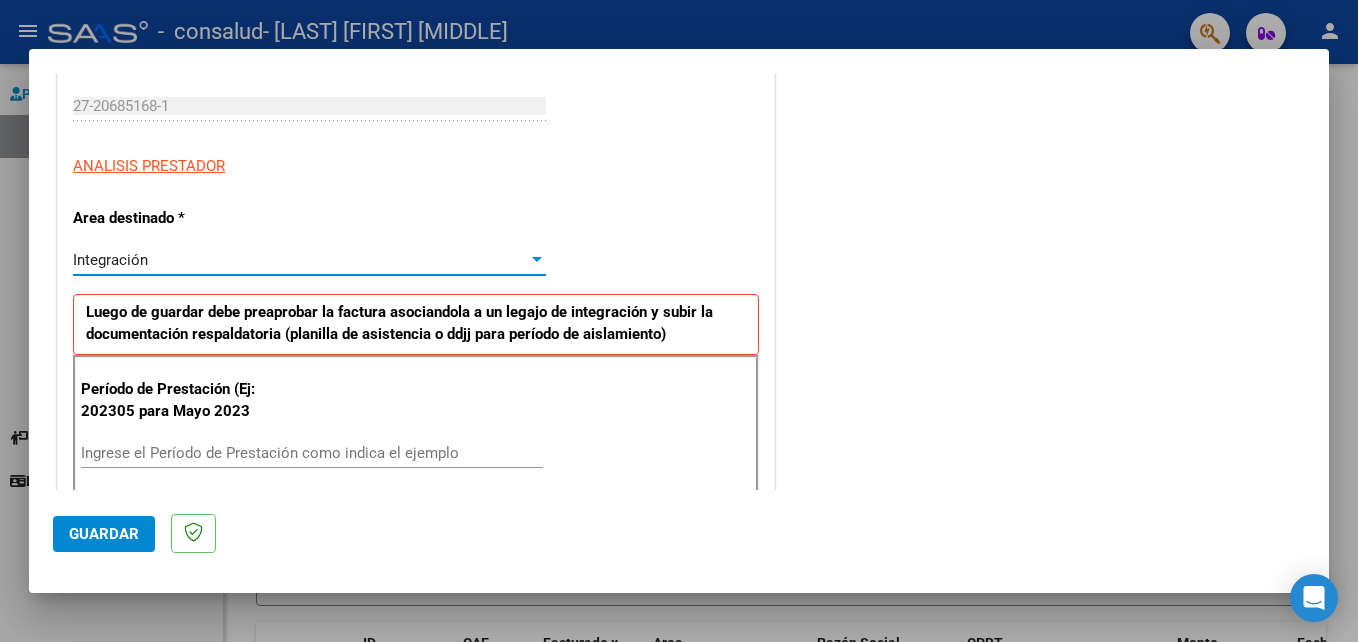 click on "Integración" at bounding box center (300, 260) 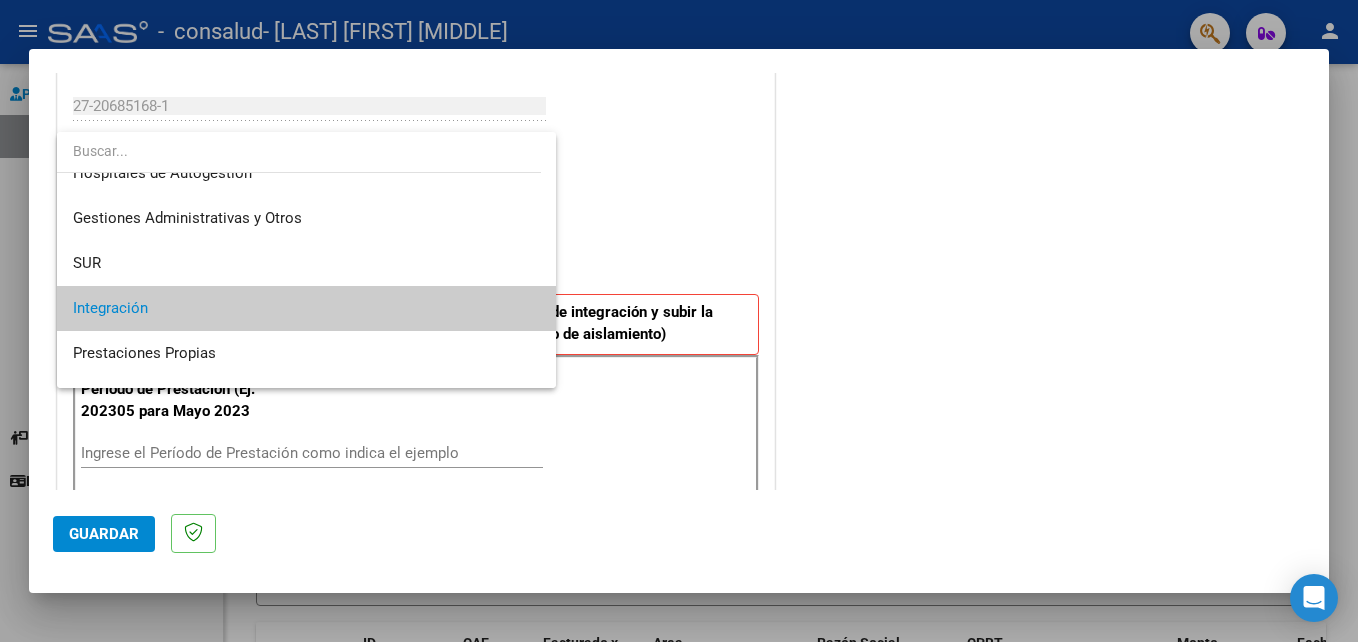 scroll, scrollTop: 0, scrollLeft: 0, axis: both 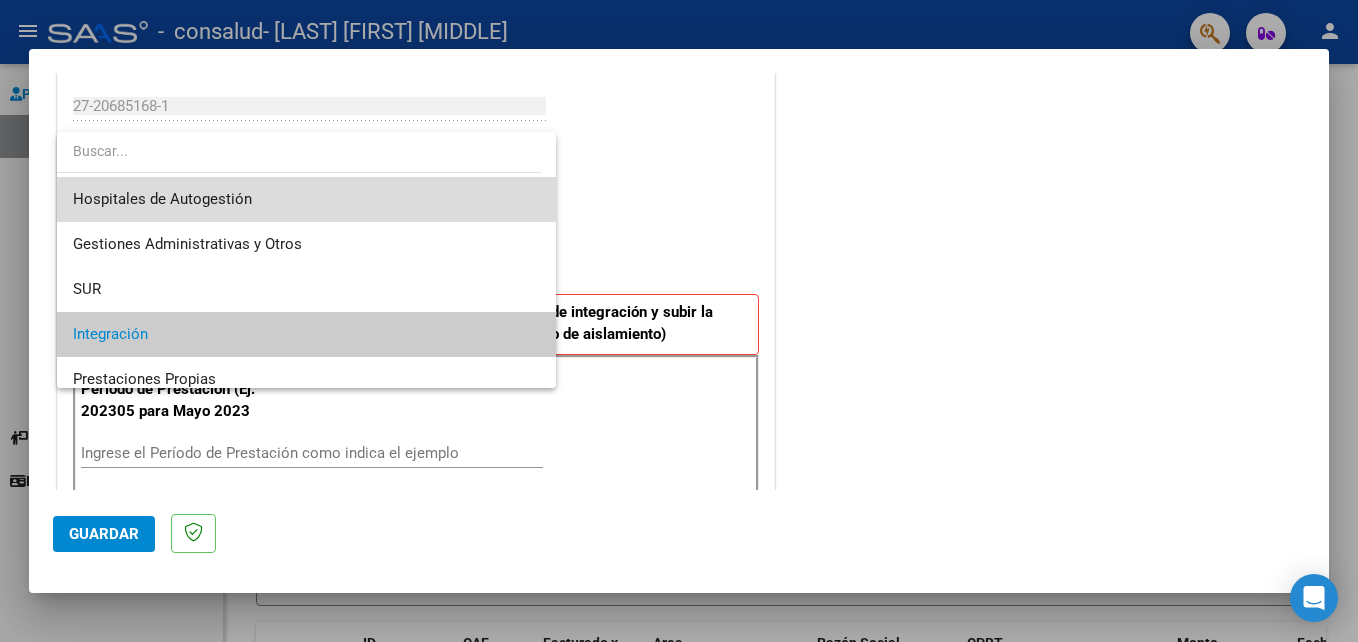 click on "Hospitales de Autogestión" at bounding box center (306, 199) 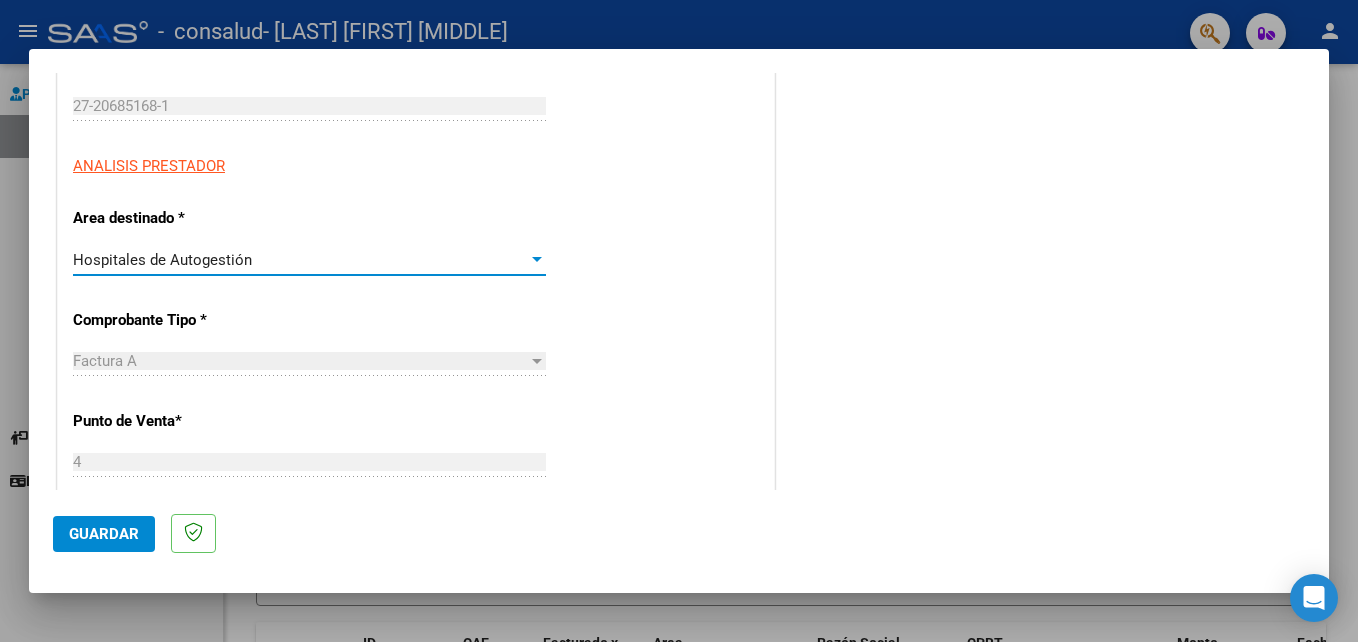 click on "Guardar" 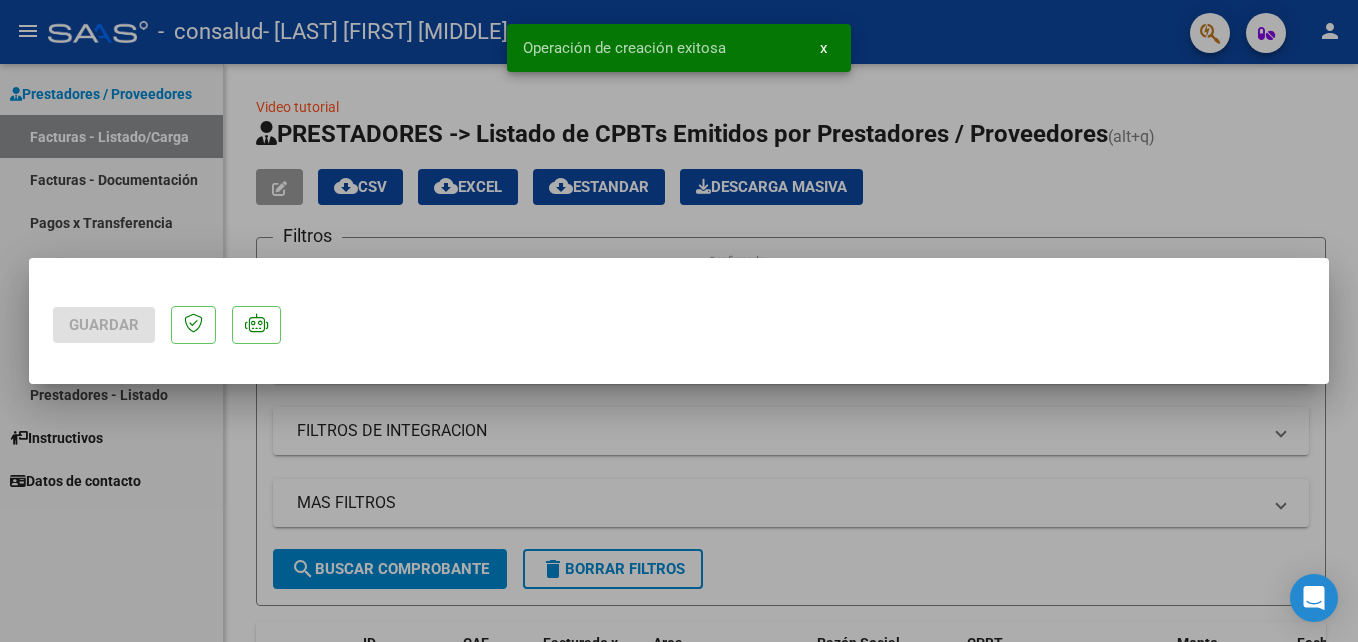 scroll, scrollTop: 0, scrollLeft: 0, axis: both 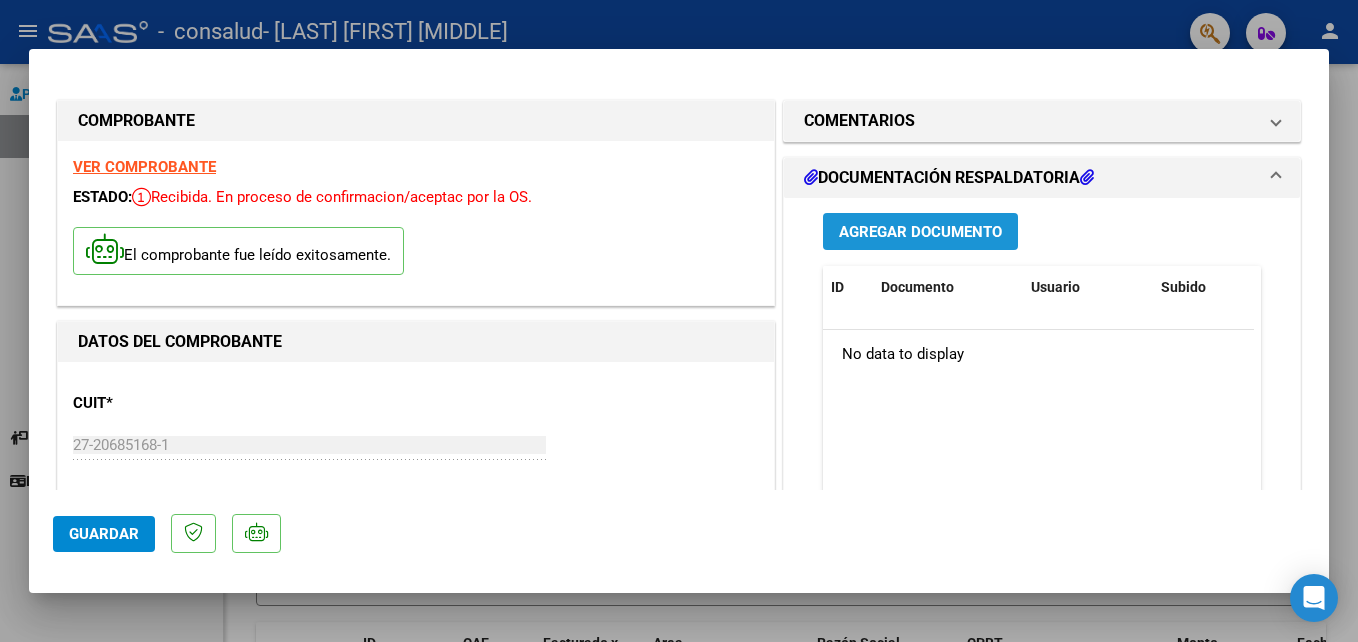 click on "Agregar Documento" at bounding box center (920, 232) 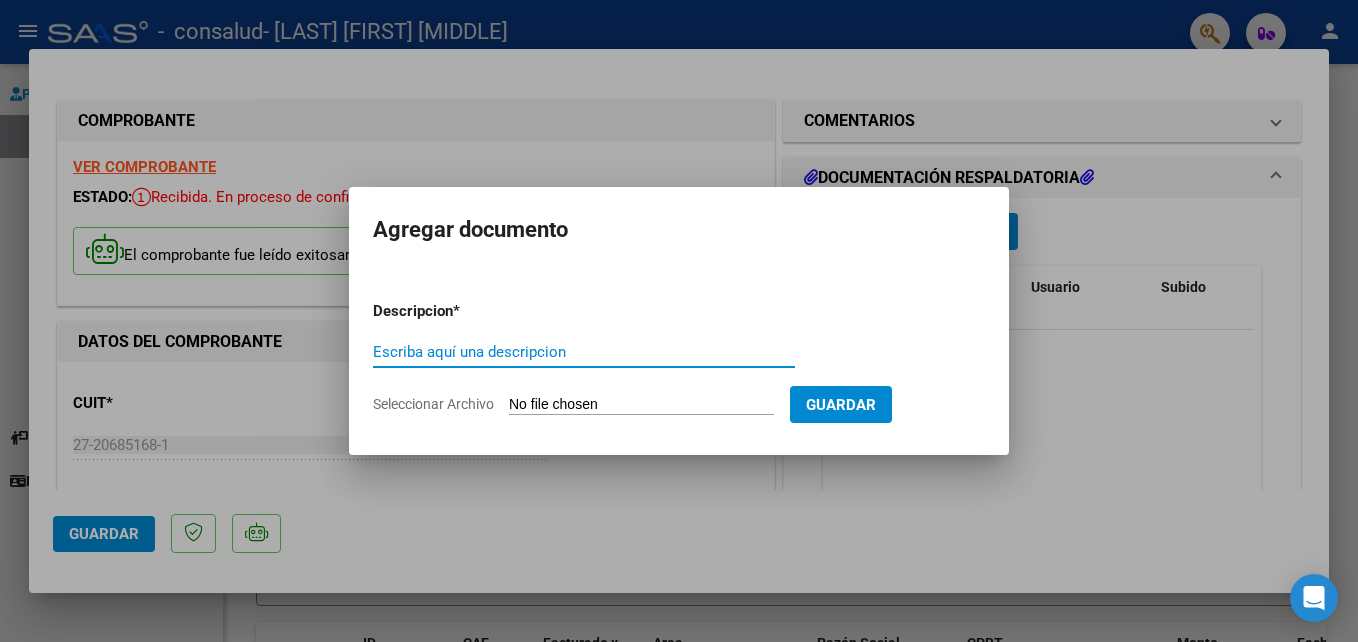 click on "Escriba aquí una descripcion" at bounding box center [584, 352] 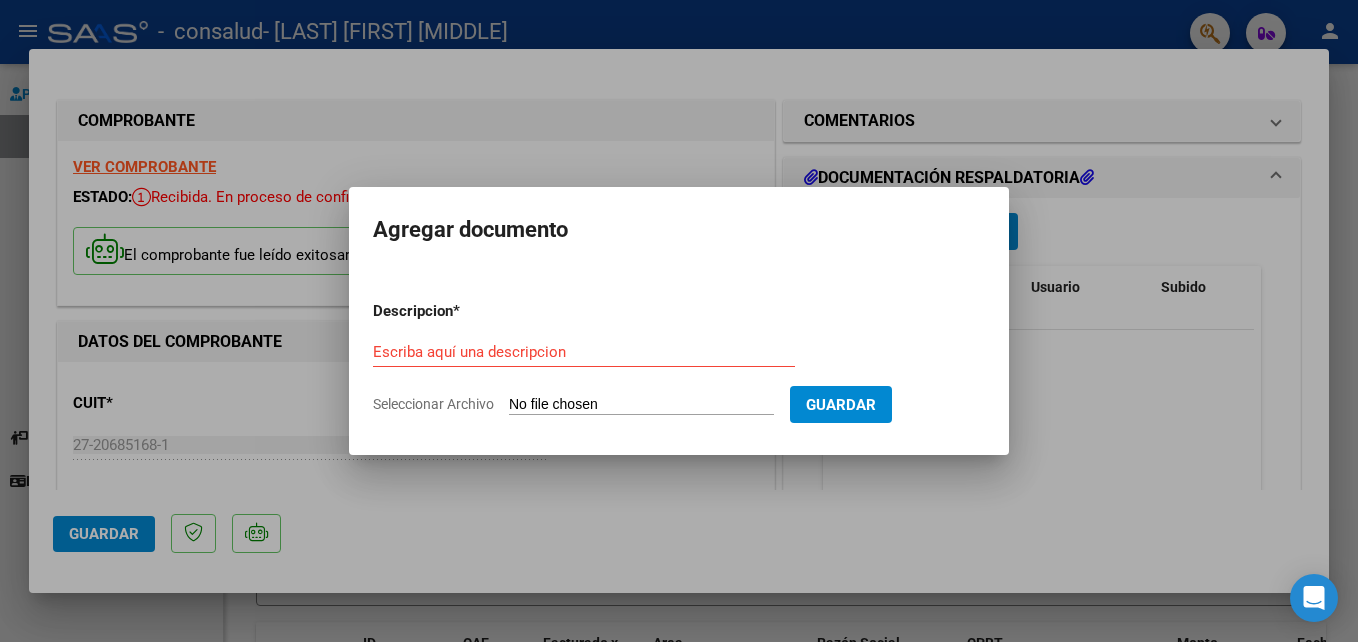 click on "Seleccionar Archivo" at bounding box center (641, 405) 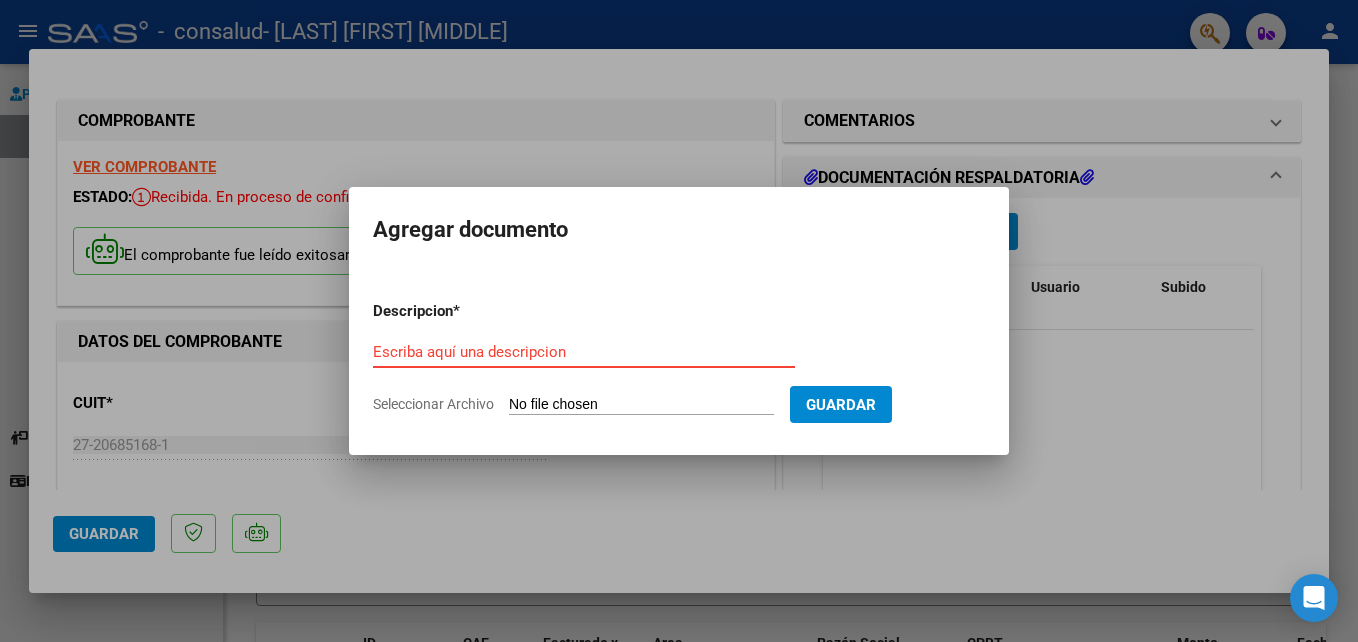 click on "Escriba aquí una descripcion" at bounding box center (584, 352) 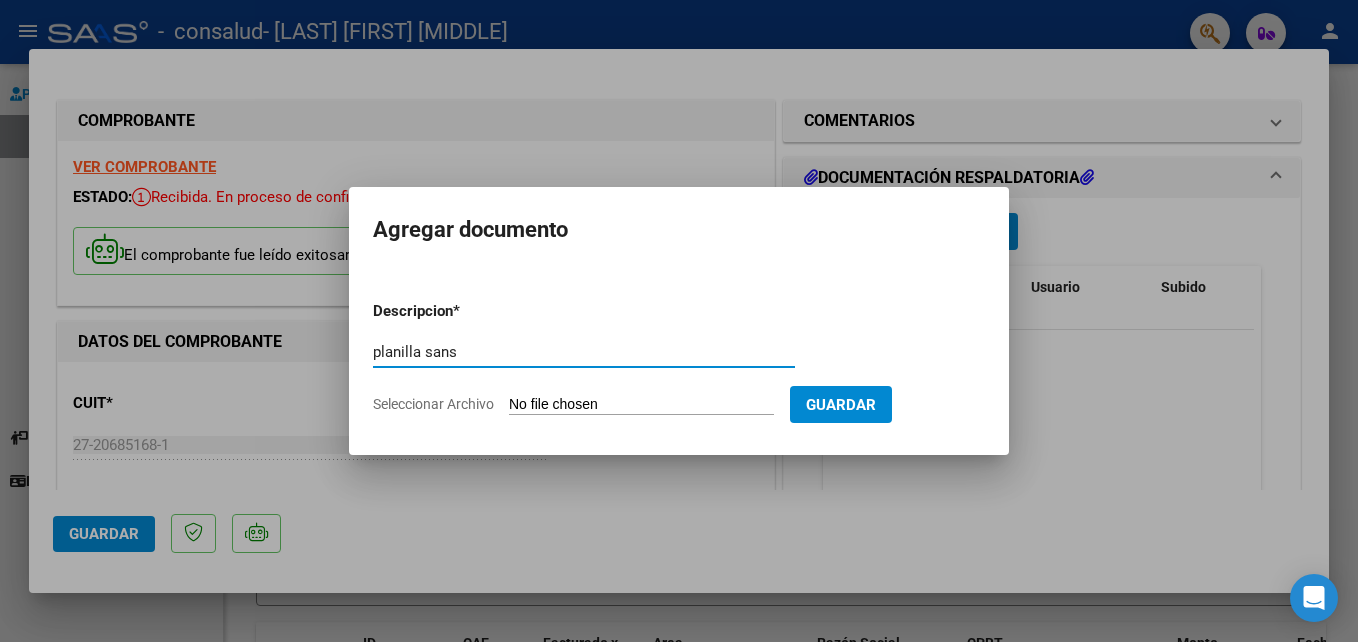 type on "planilla sans" 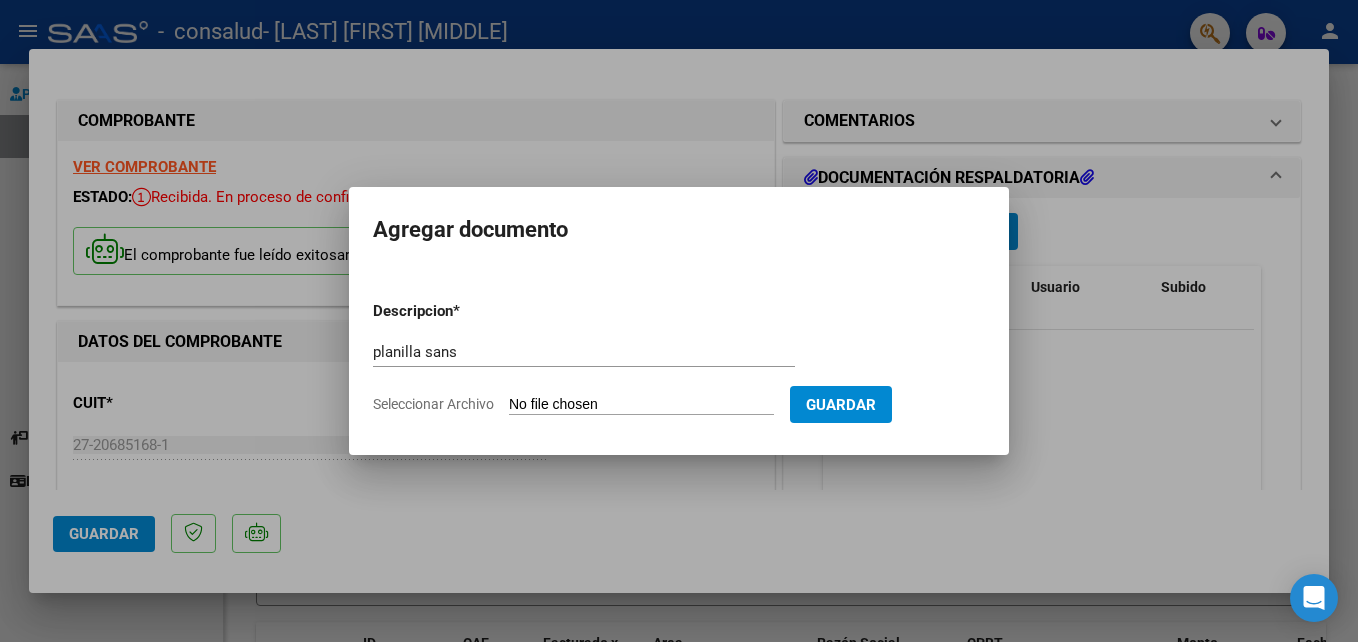 type on "C:\fakepath\planilla sans.pdf" 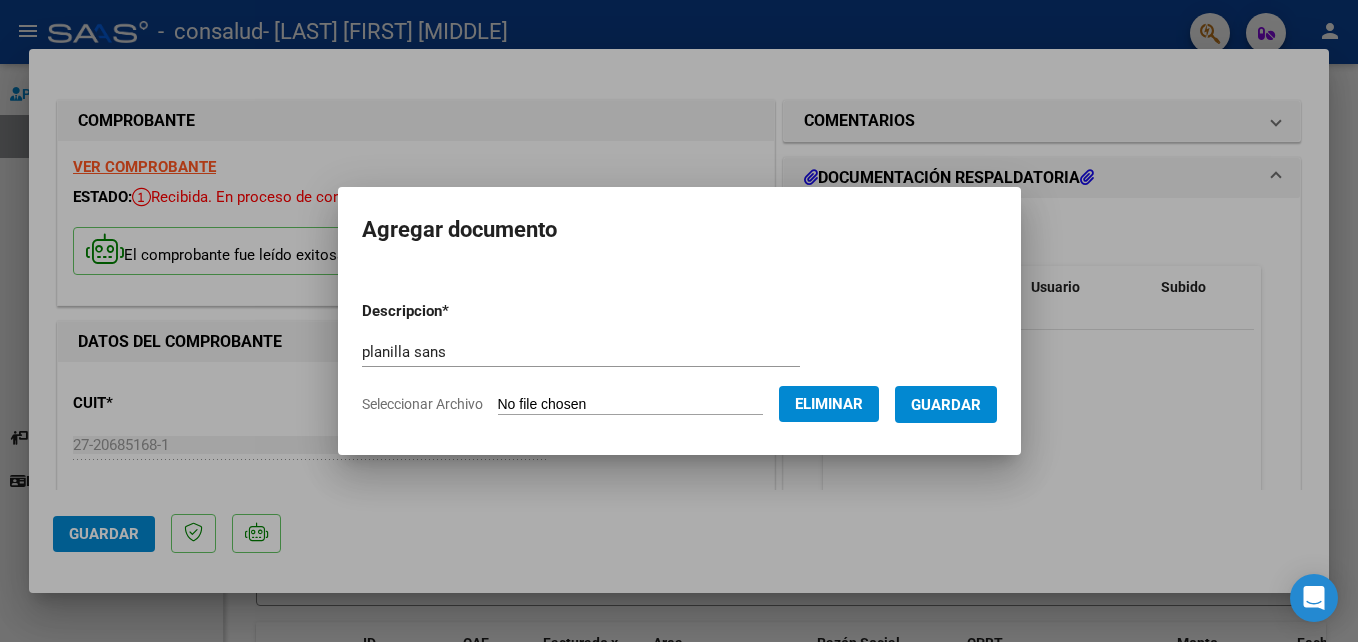 click on "Guardar" at bounding box center (946, 404) 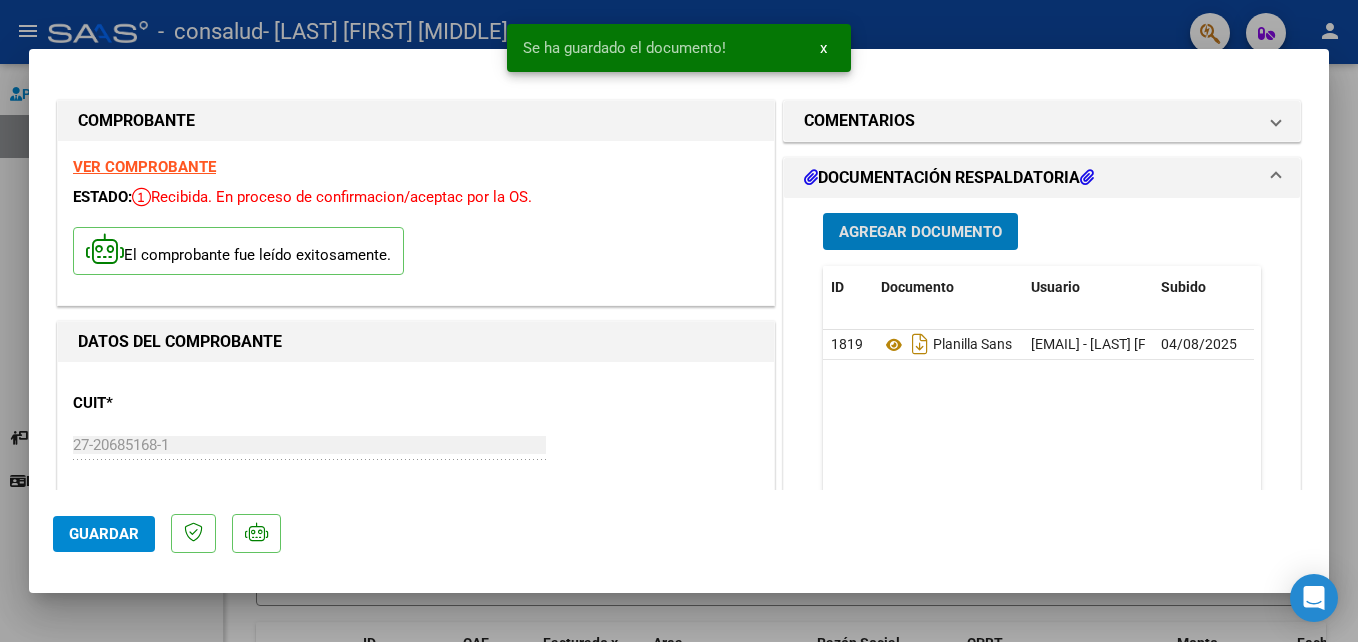 click on "Guardar" 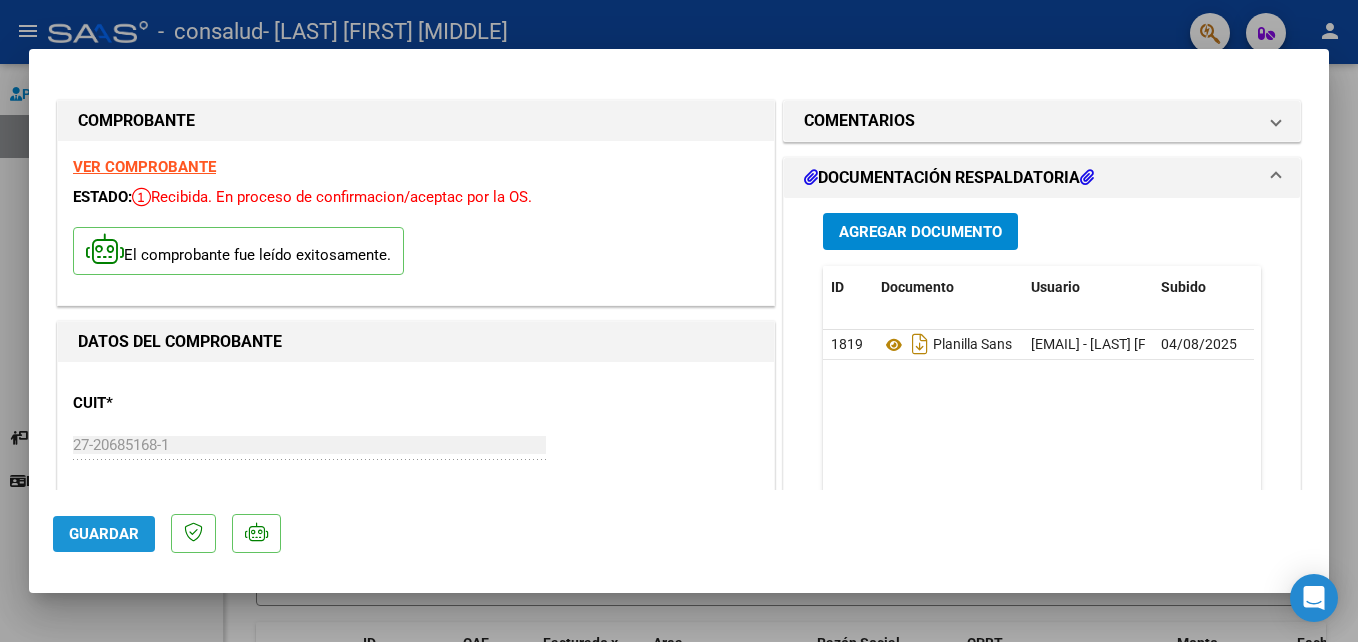 click on "Guardar" 